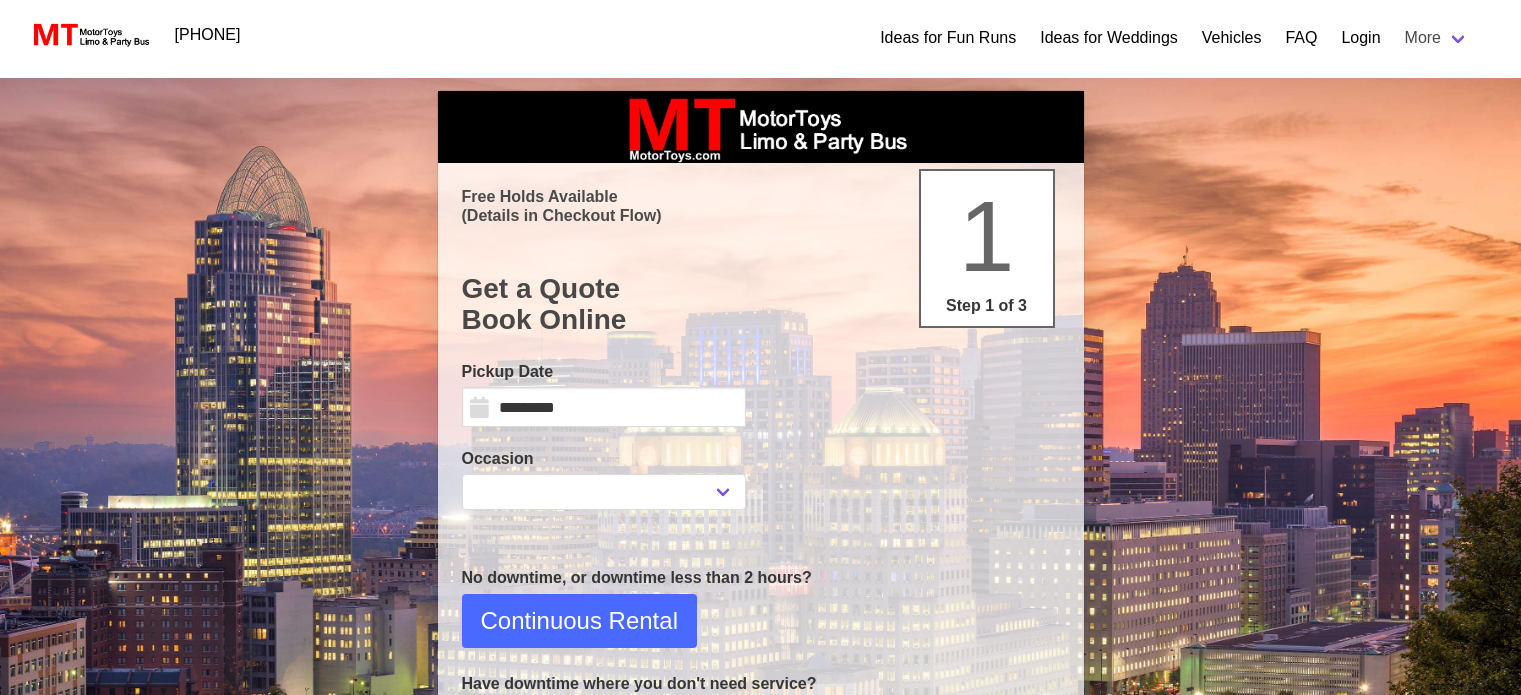 scroll, scrollTop: 0, scrollLeft: 0, axis: both 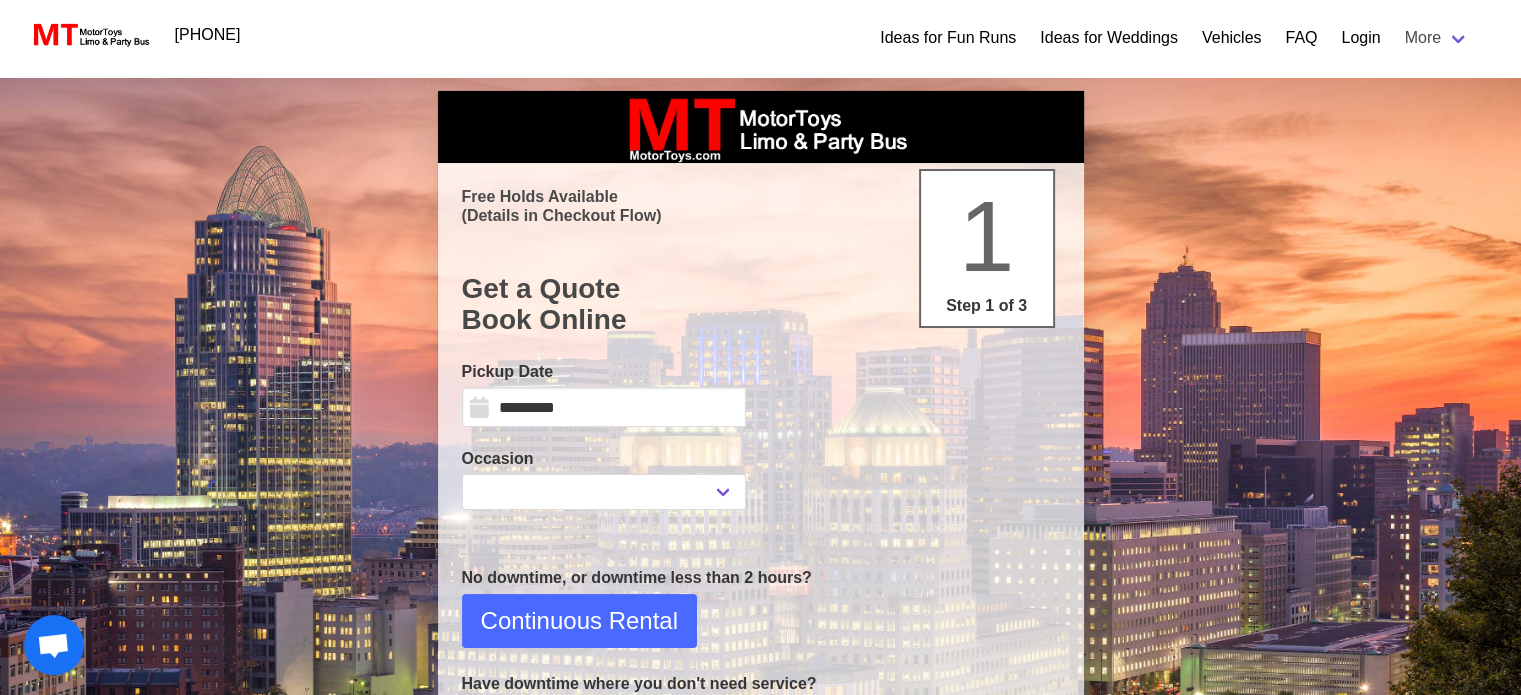 click on "[PHONE] Ideas for Fun Runs   Ideas for Weddings   Vehicles   FAQ   Login   More   Bourbon Trail   Keeneland Race Track   Party Bus   About Us   Contact Us   Join" at bounding box center [760, 35] 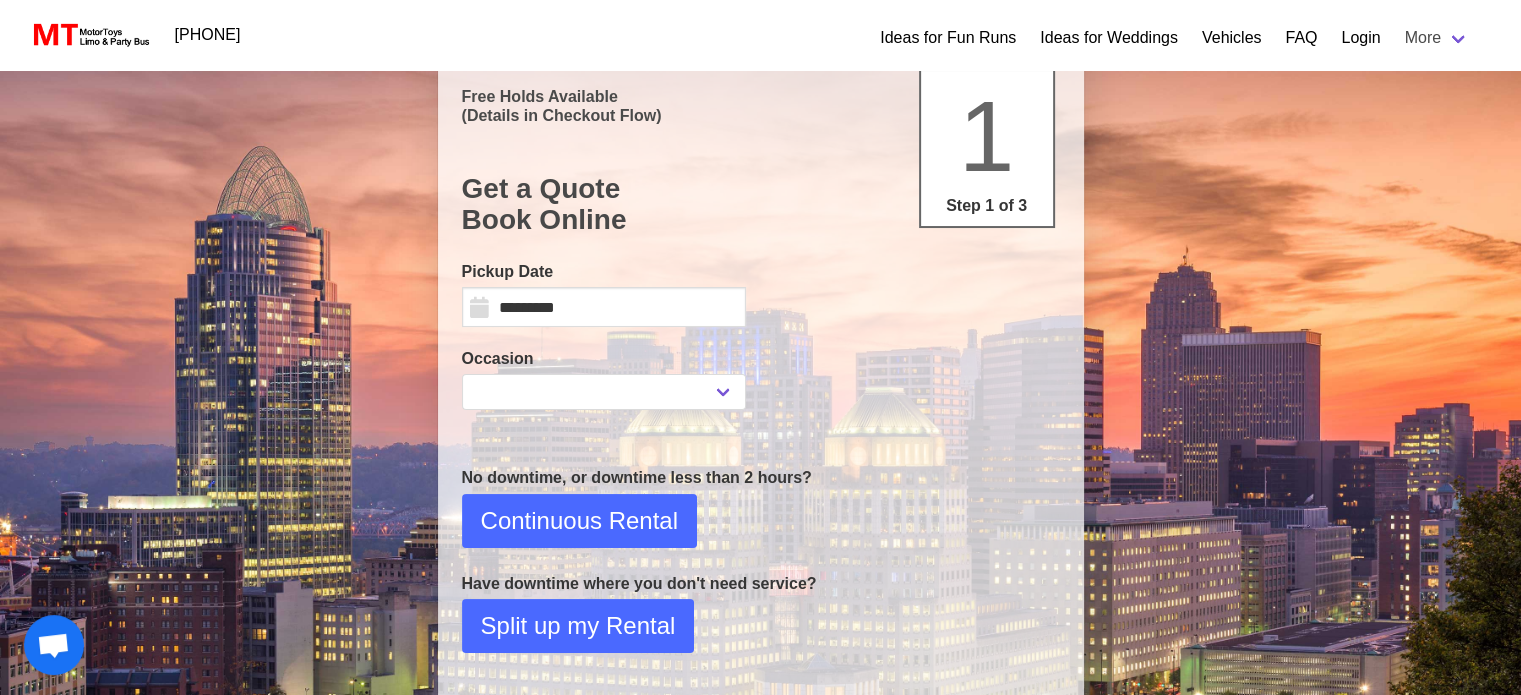 scroll, scrollTop: 167, scrollLeft: 0, axis: vertical 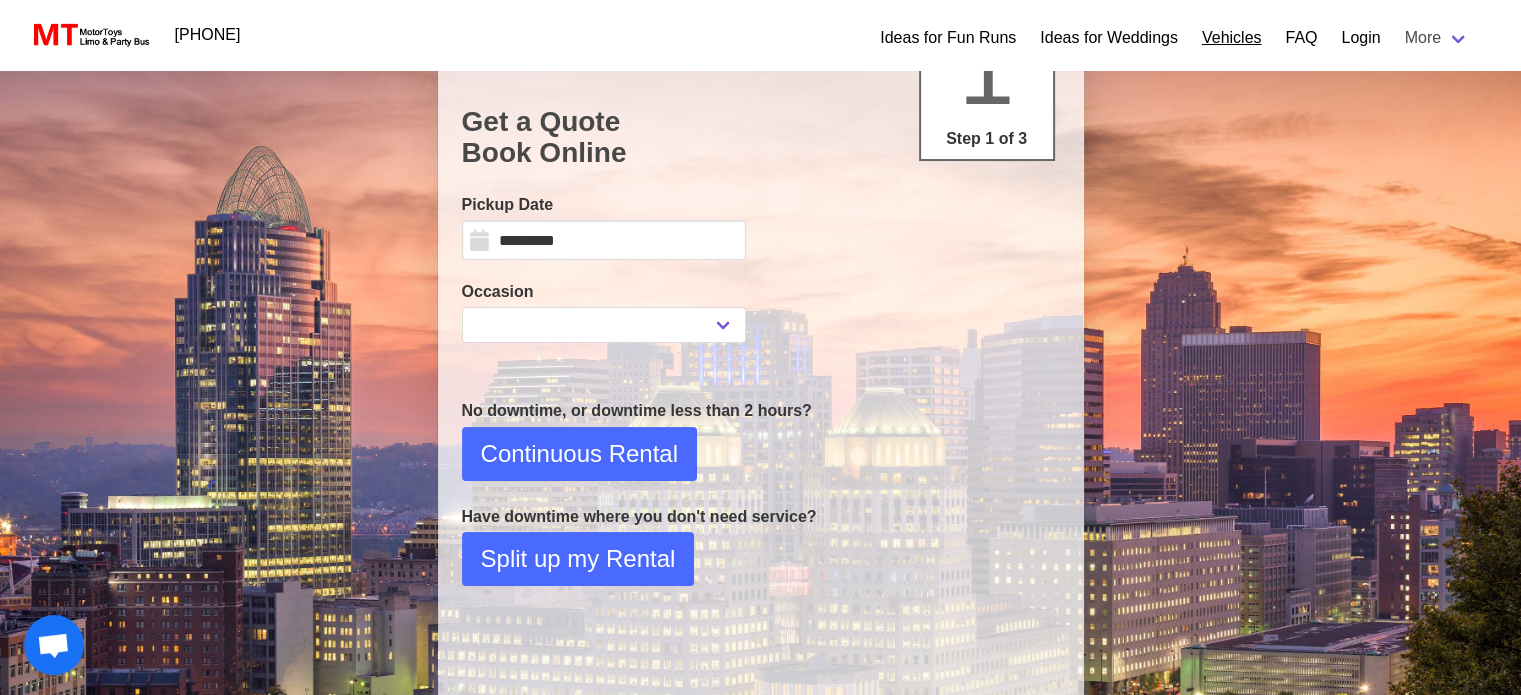 click on "Vehicles" at bounding box center (1232, 38) 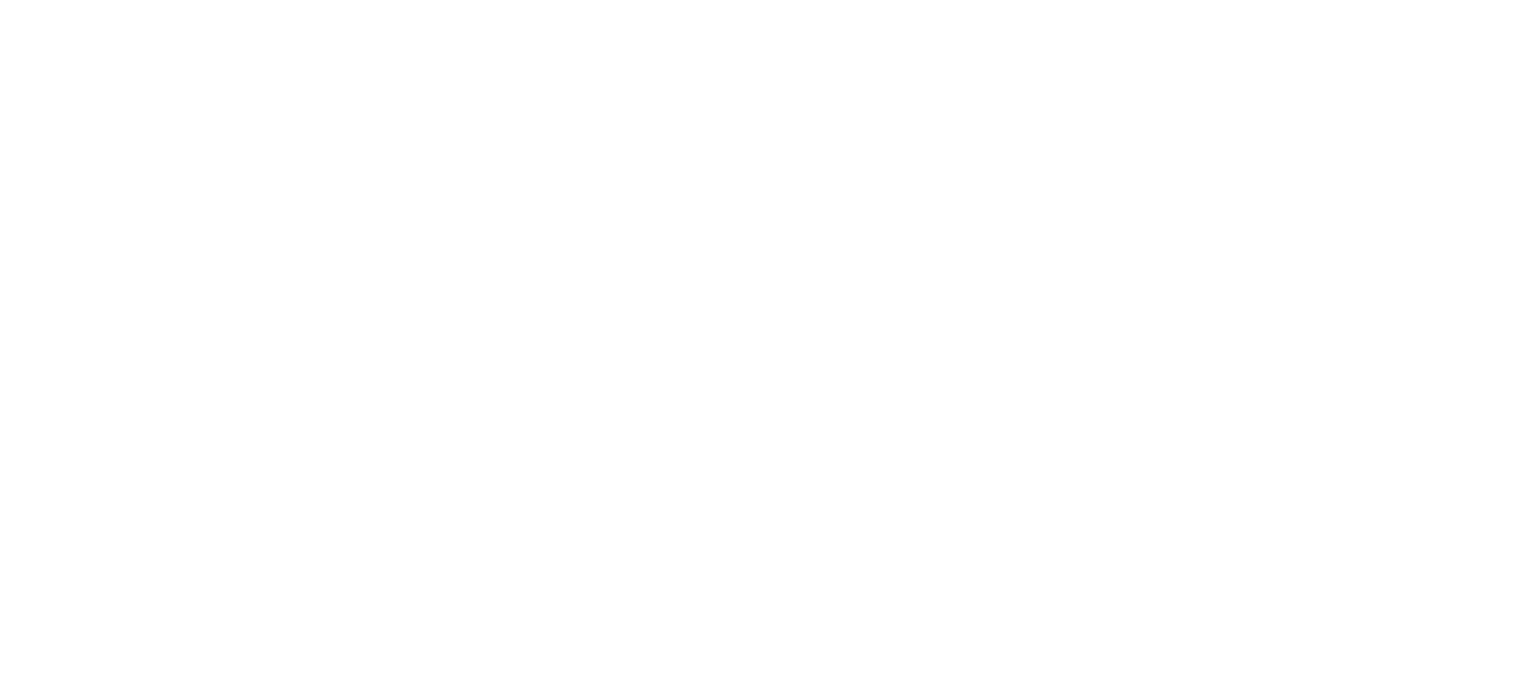 scroll, scrollTop: 0, scrollLeft: 0, axis: both 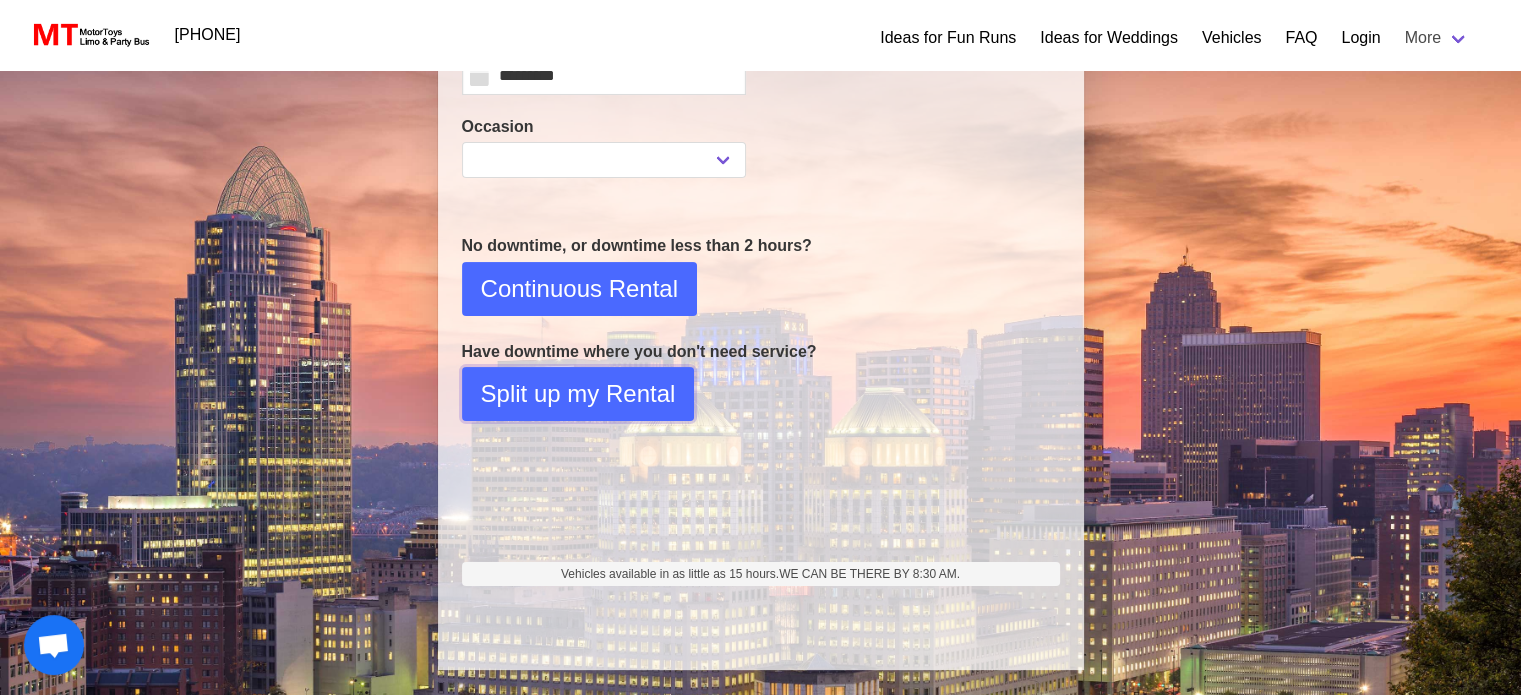 click on "Split up my Rental" at bounding box center (579, 289) 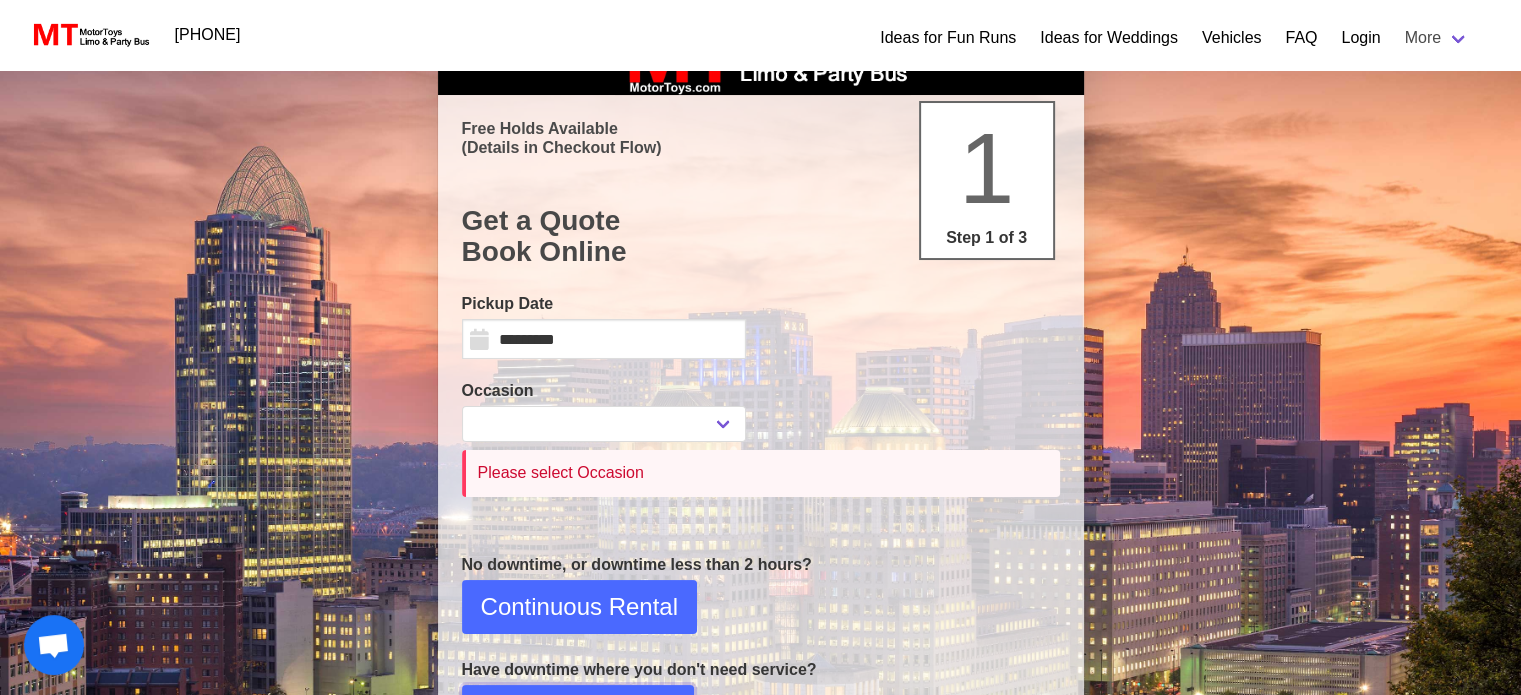 scroll, scrollTop: 0, scrollLeft: 0, axis: both 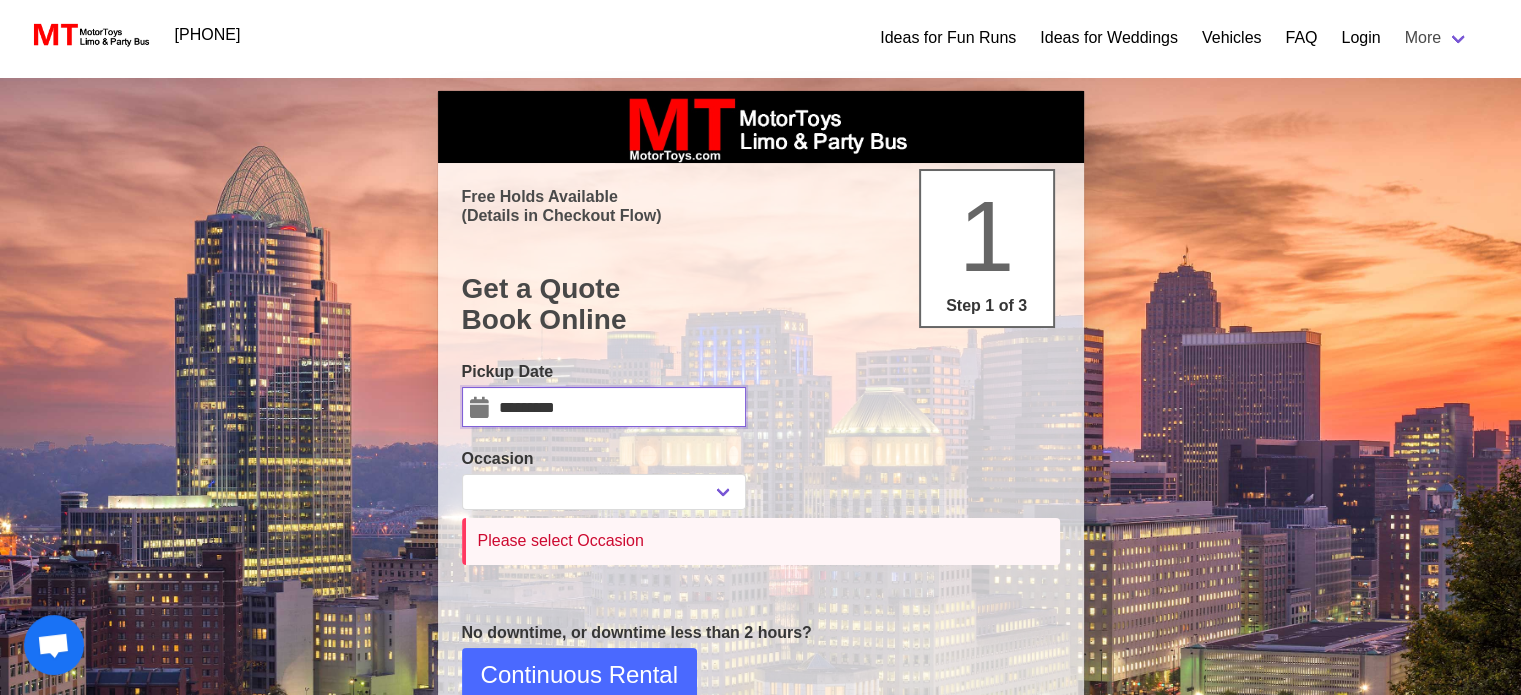 click on "*********" at bounding box center [604, 407] 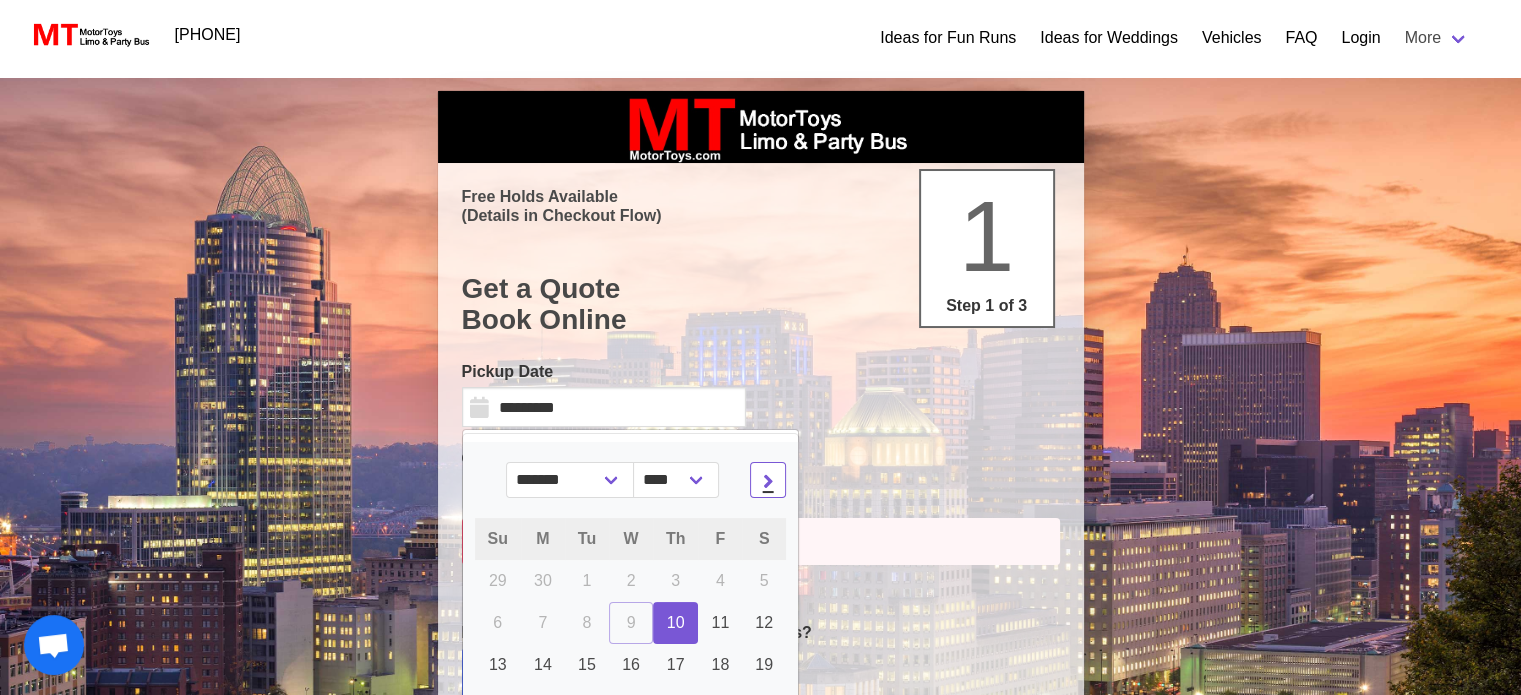 click at bounding box center [768, 480] 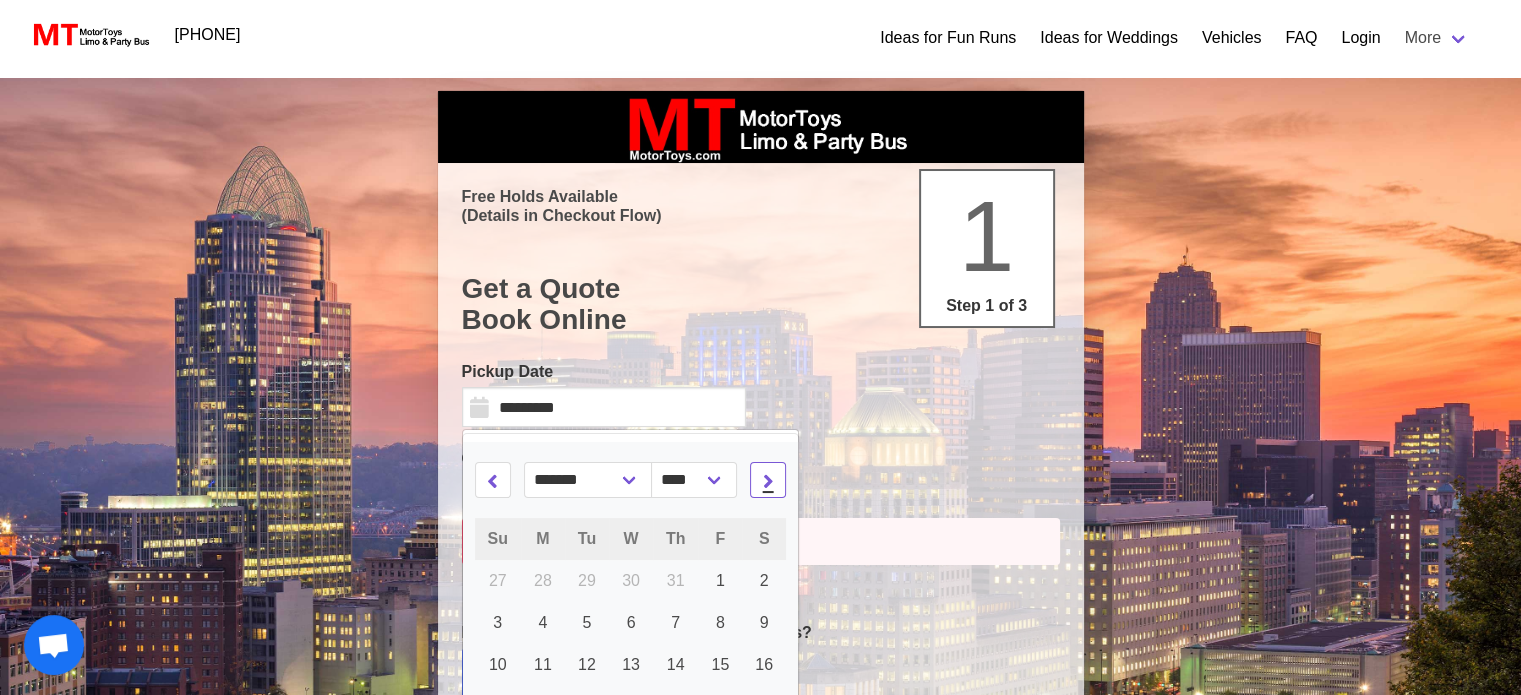 click at bounding box center [768, 480] 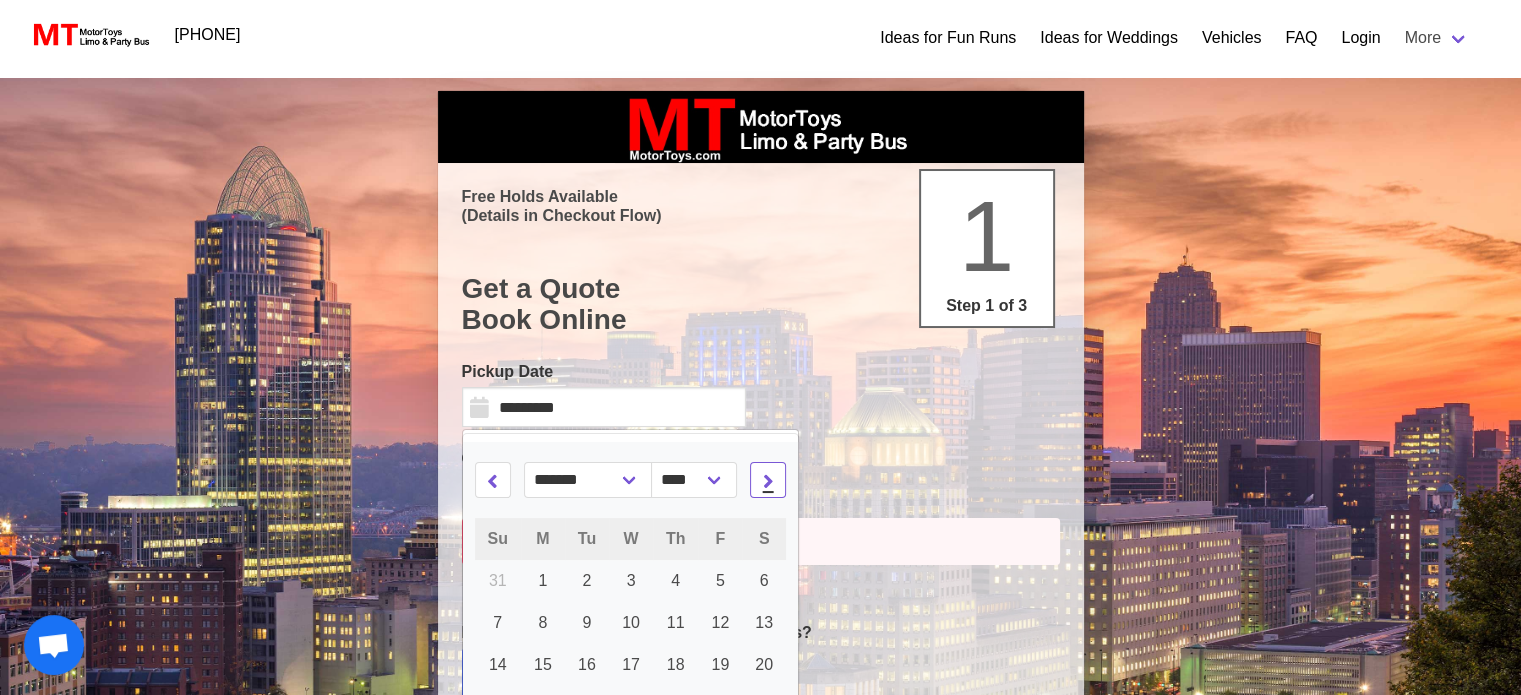 click at bounding box center [768, 480] 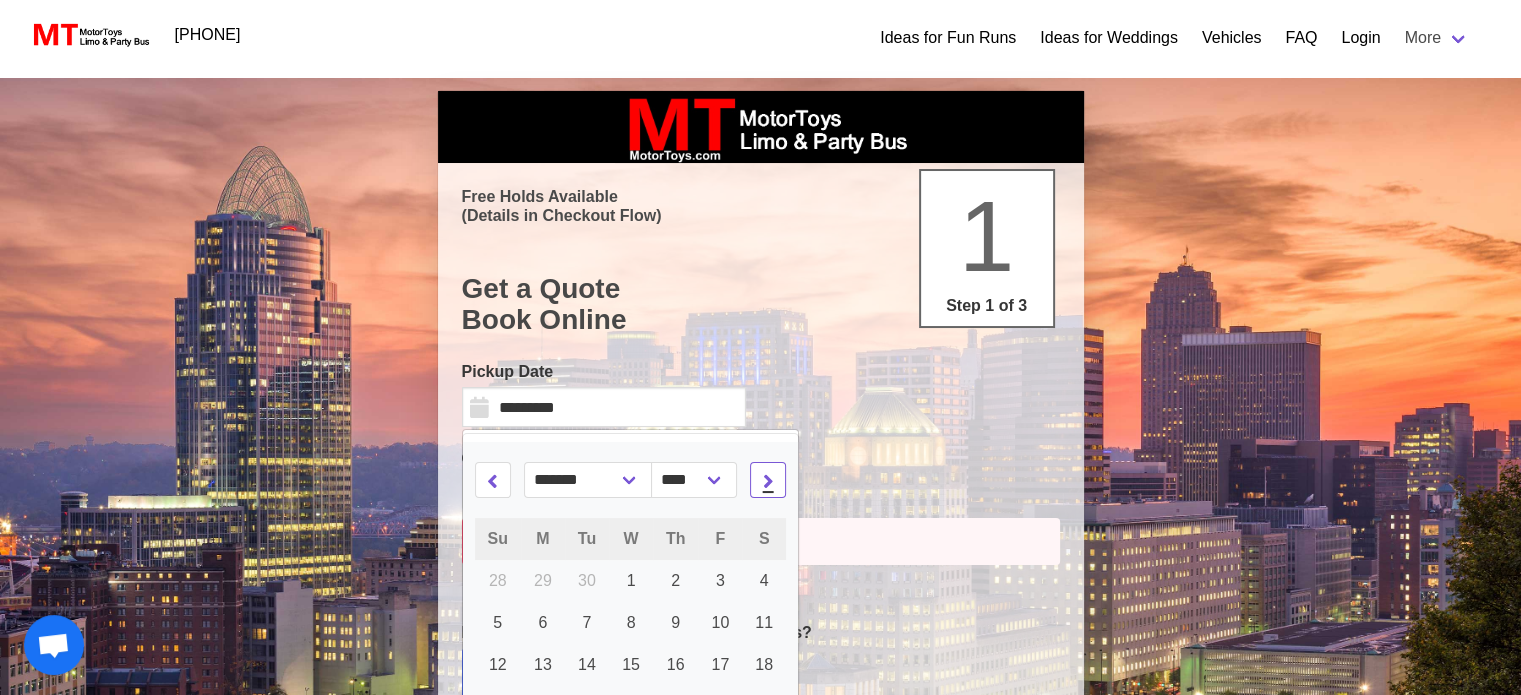 click at bounding box center [768, 480] 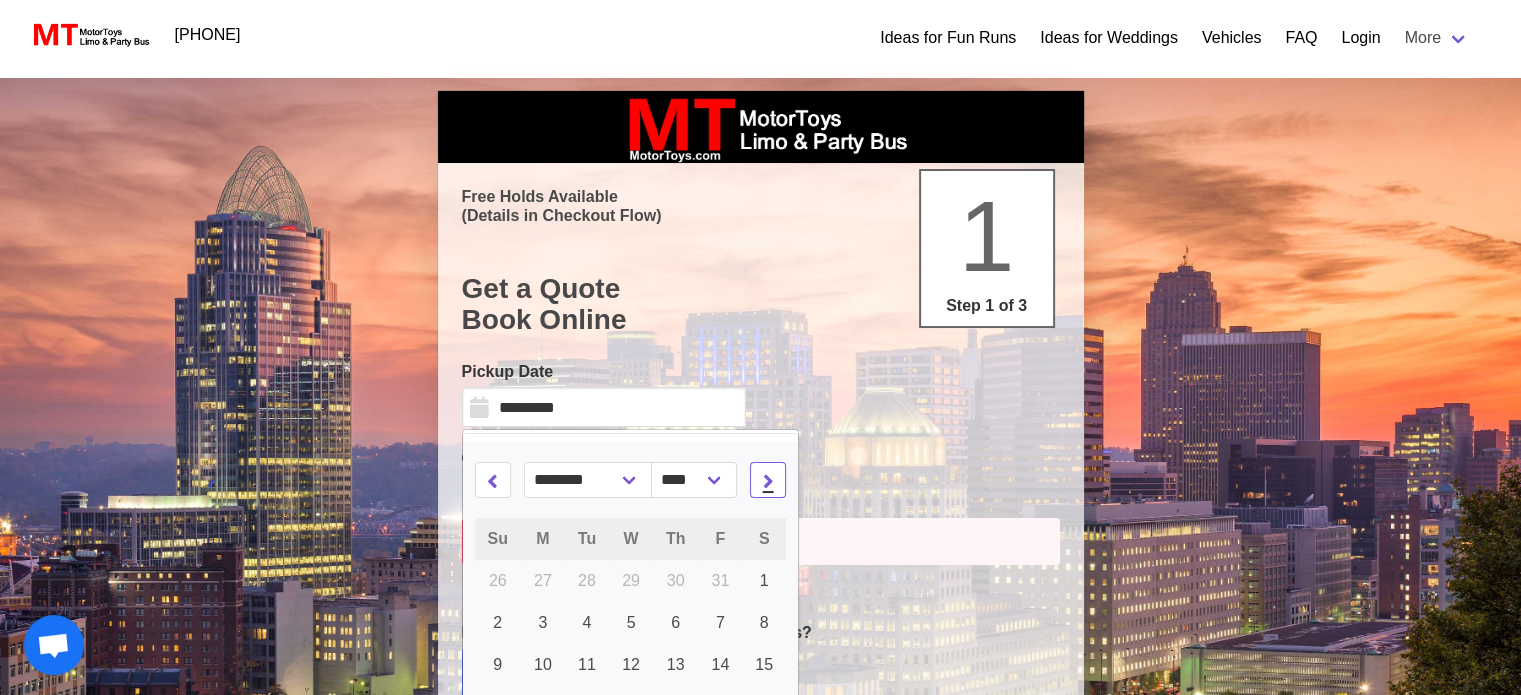 click at bounding box center (768, 480) 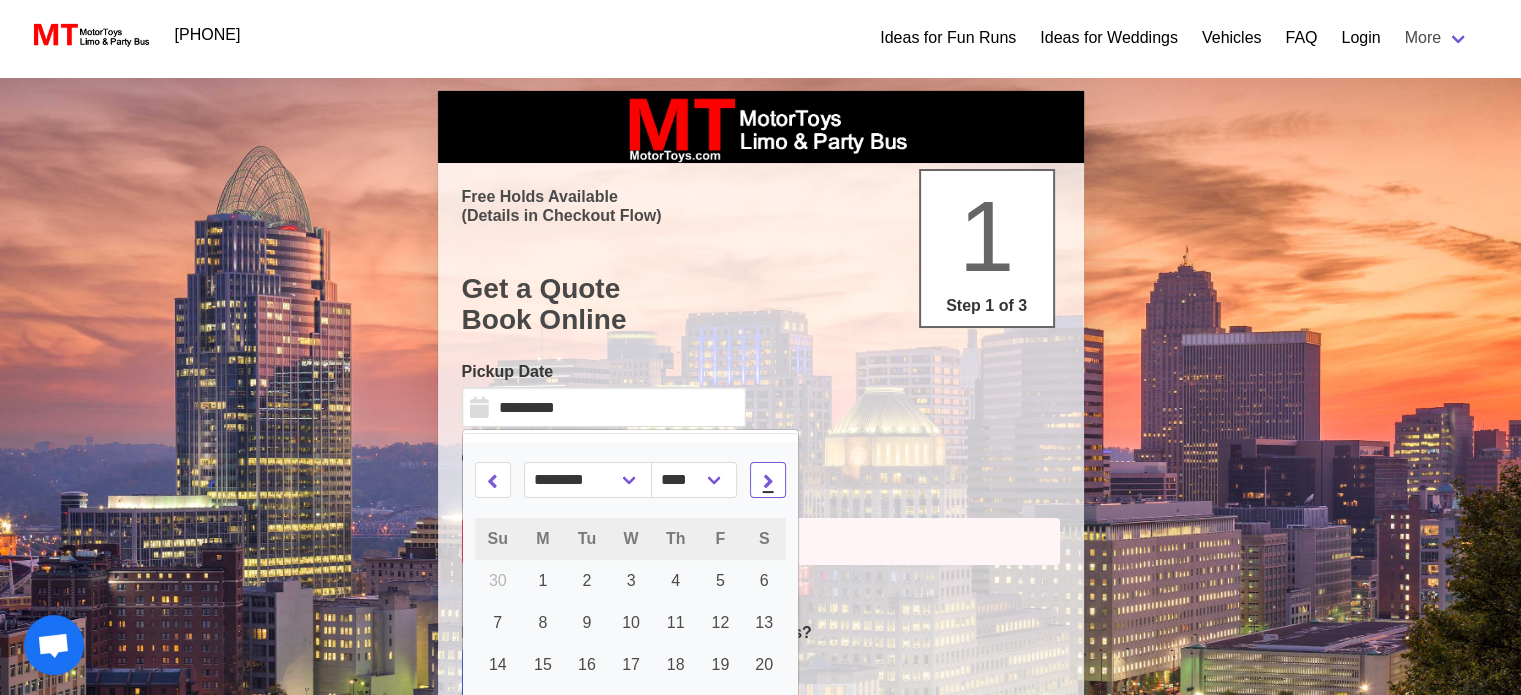 click at bounding box center [768, 480] 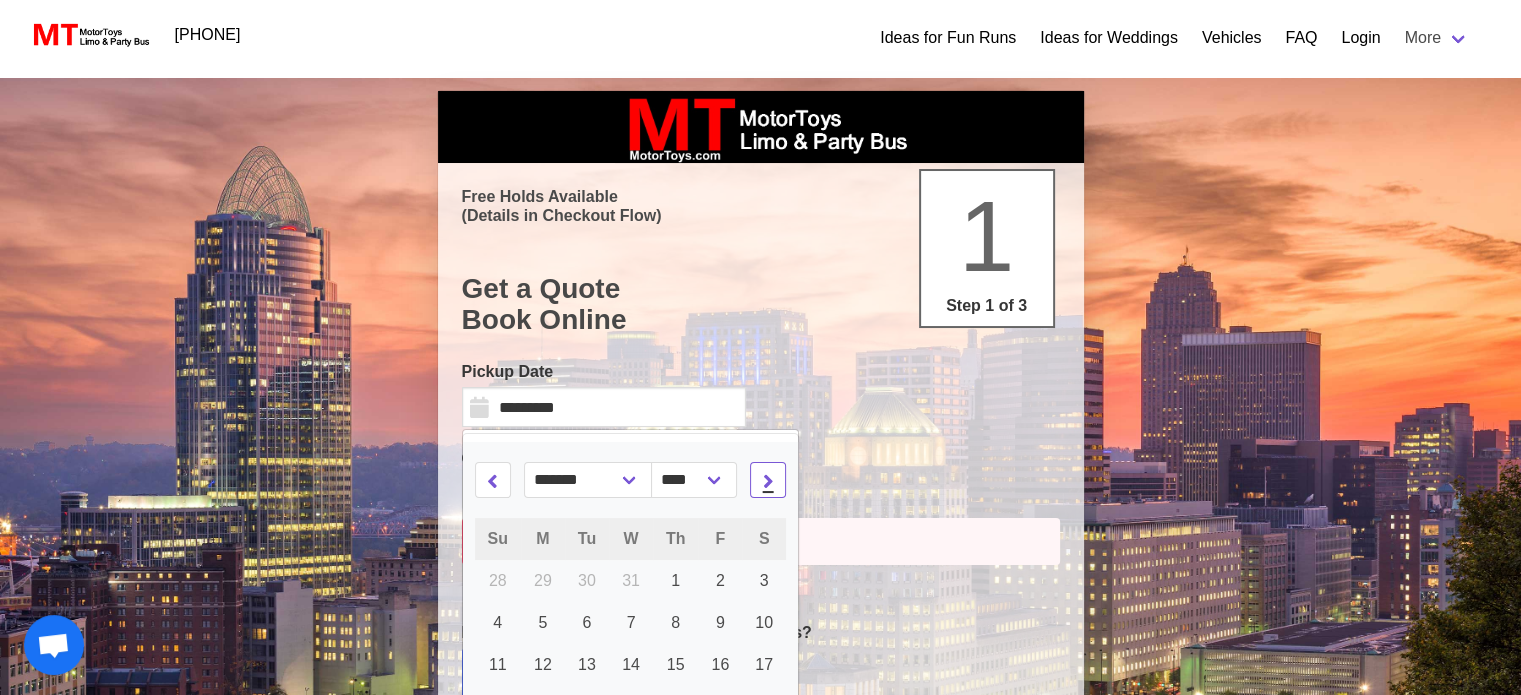 click at bounding box center [768, 480] 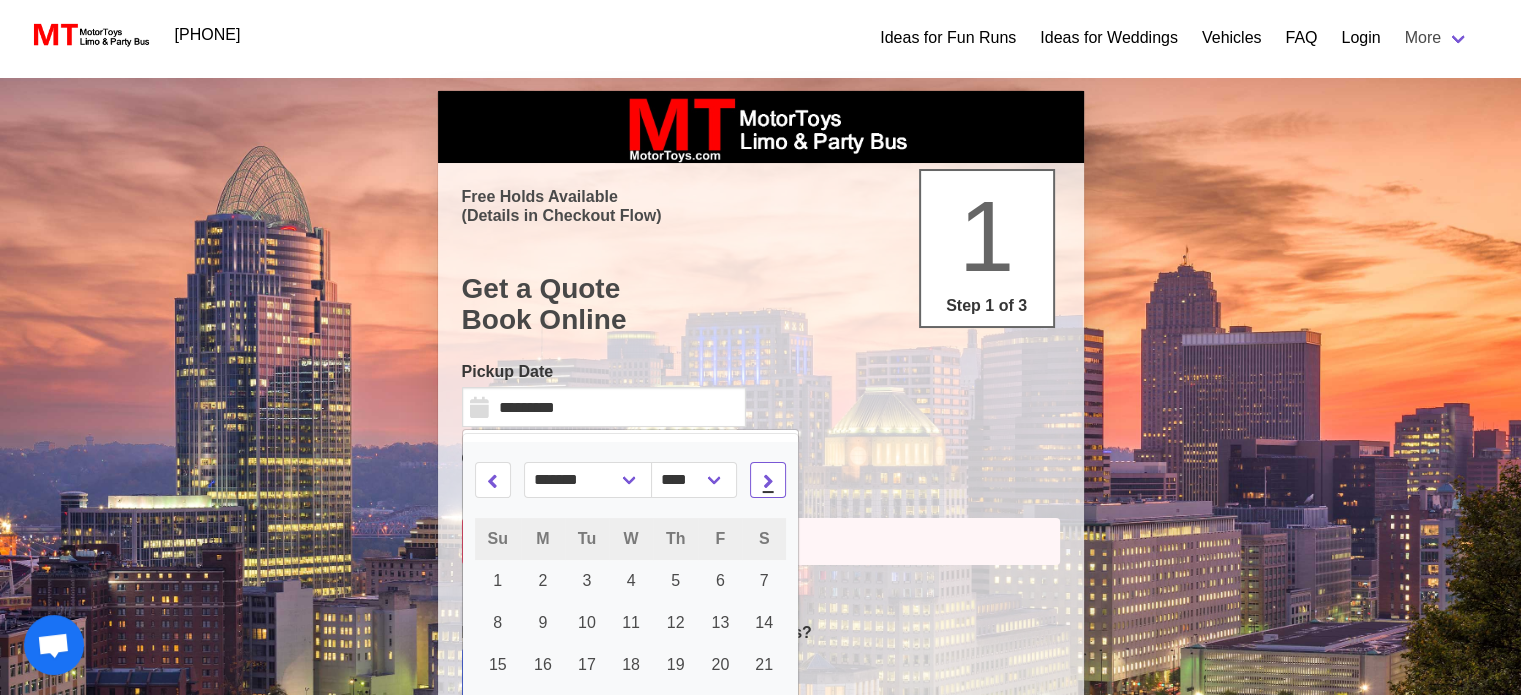 click at bounding box center [768, 480] 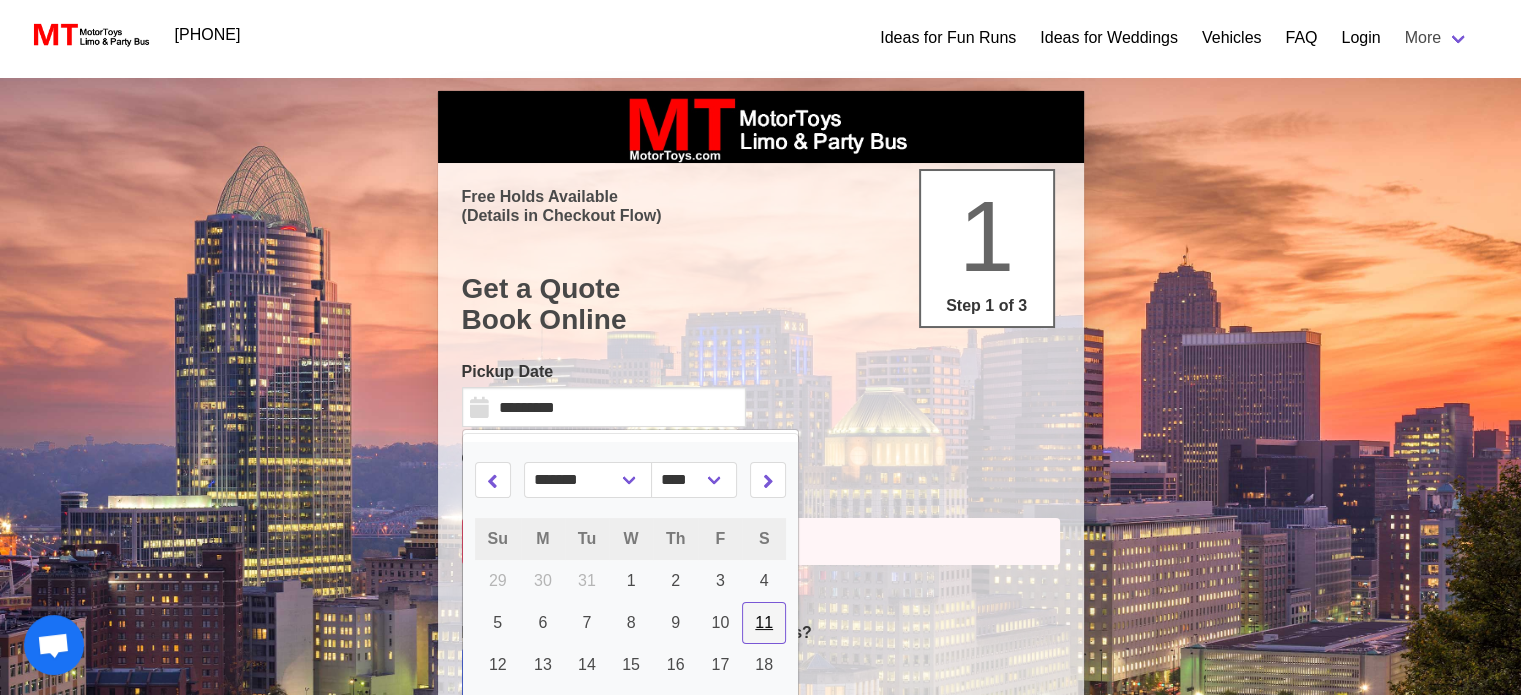 click on "11" at bounding box center [631, 580] 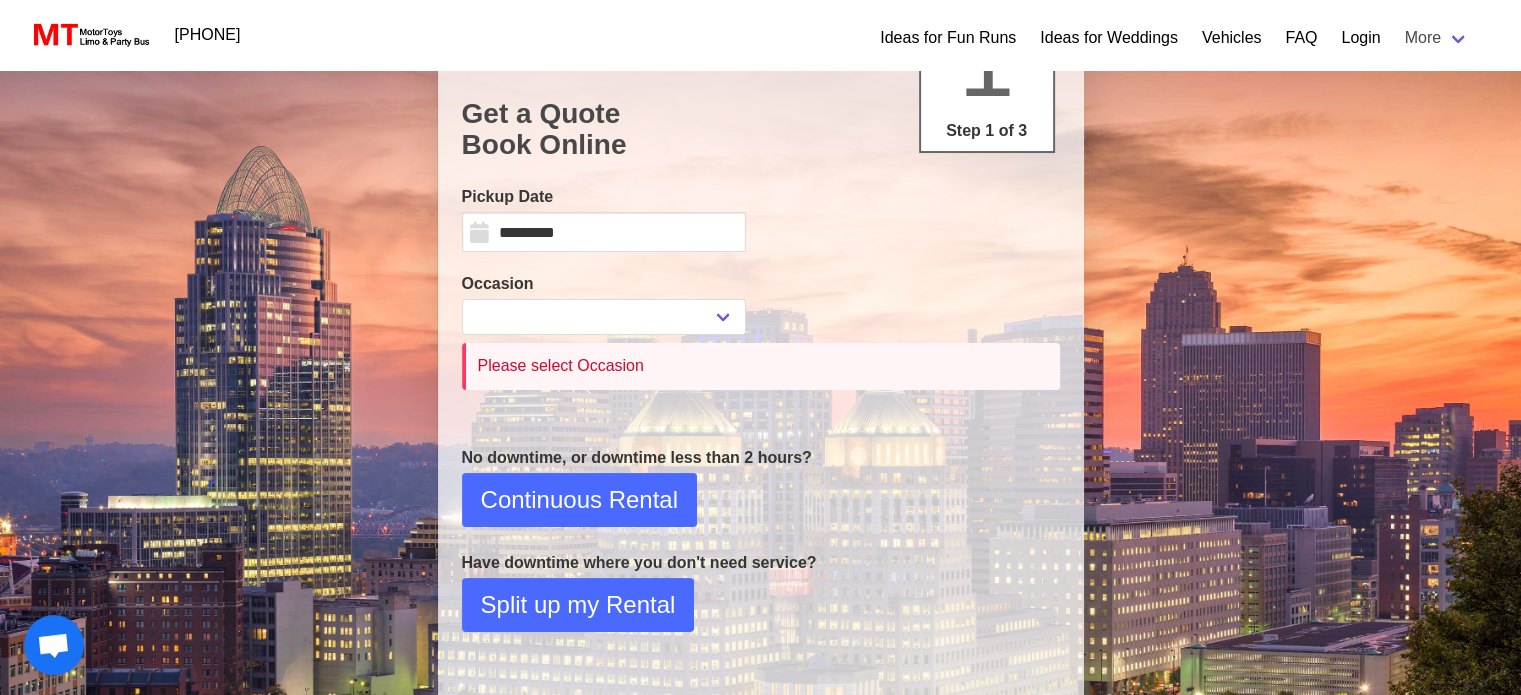 scroll, scrollTop: 176, scrollLeft: 0, axis: vertical 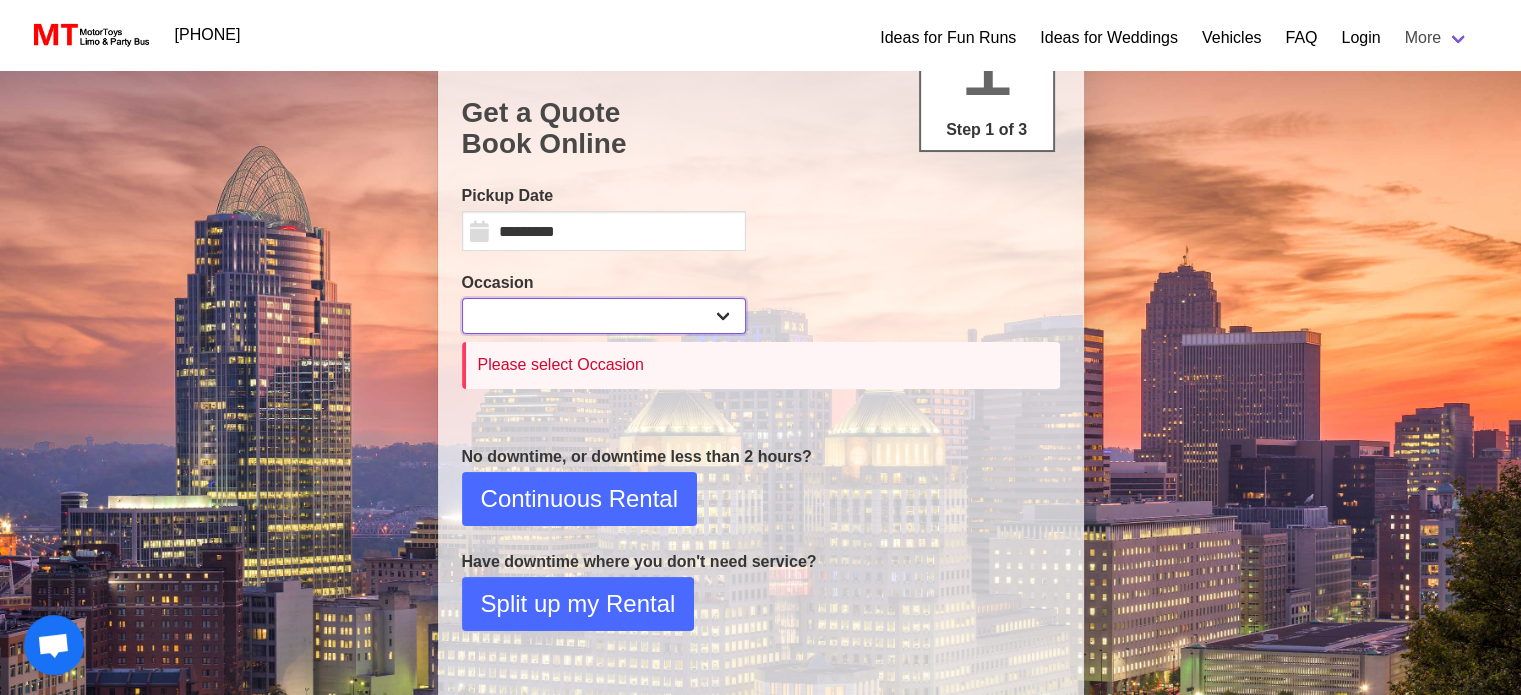 click on "**********" at bounding box center [604, 316] 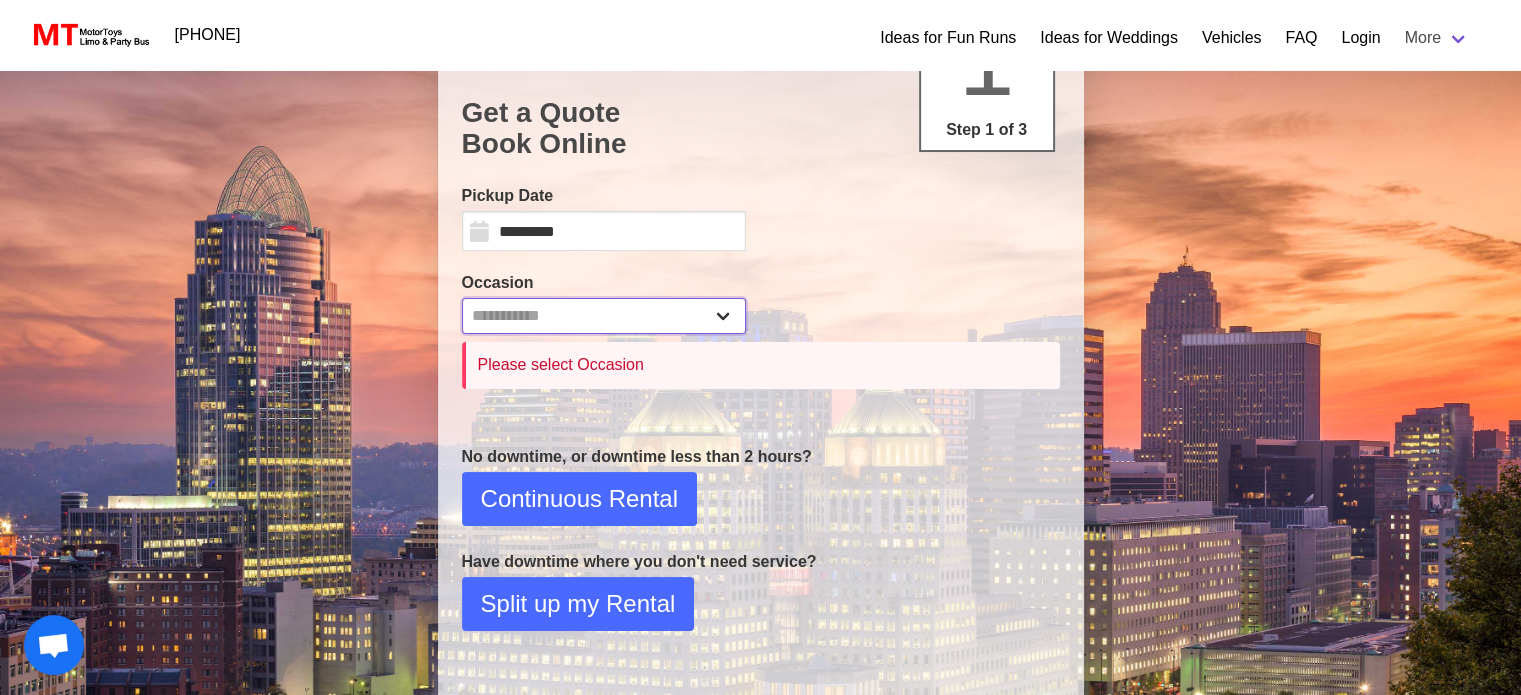 click on "**********" at bounding box center (604, 316) 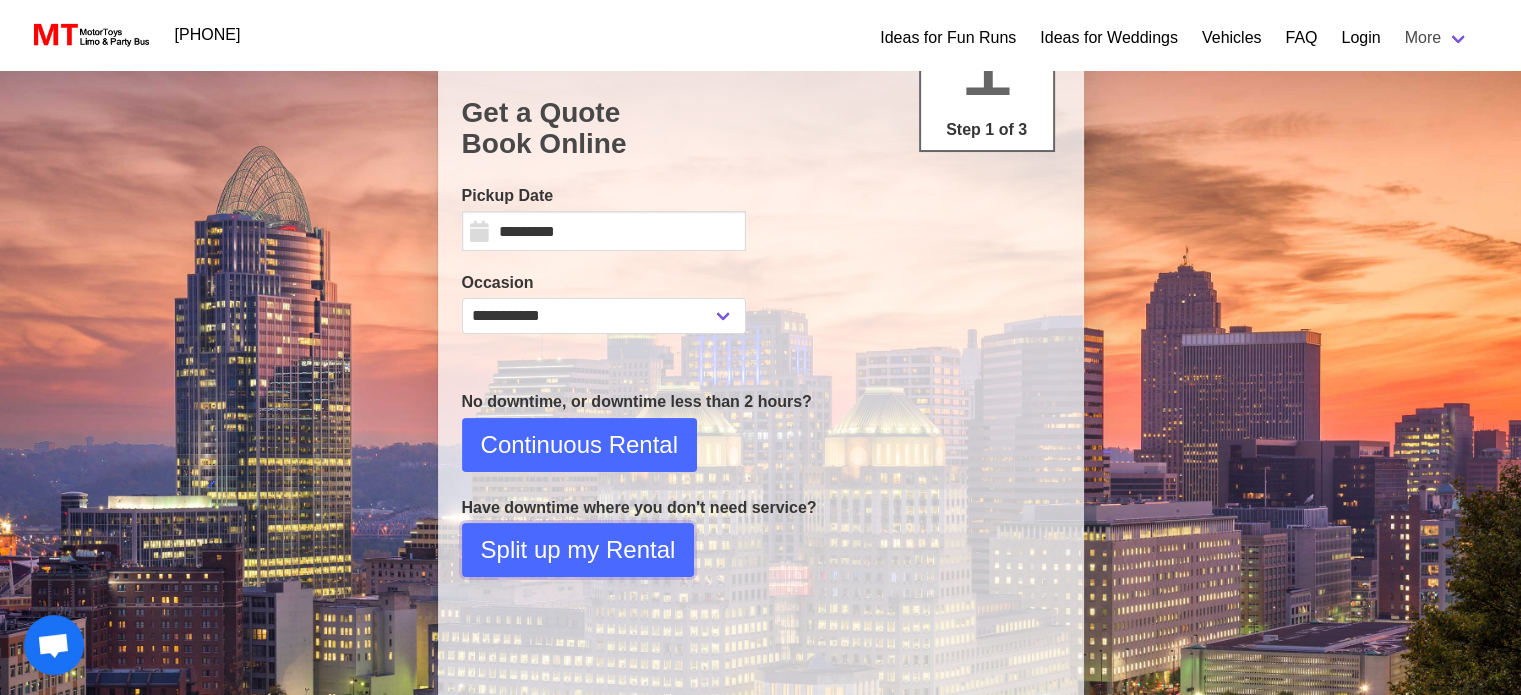 click on "Split up my Rental" at bounding box center (579, 445) 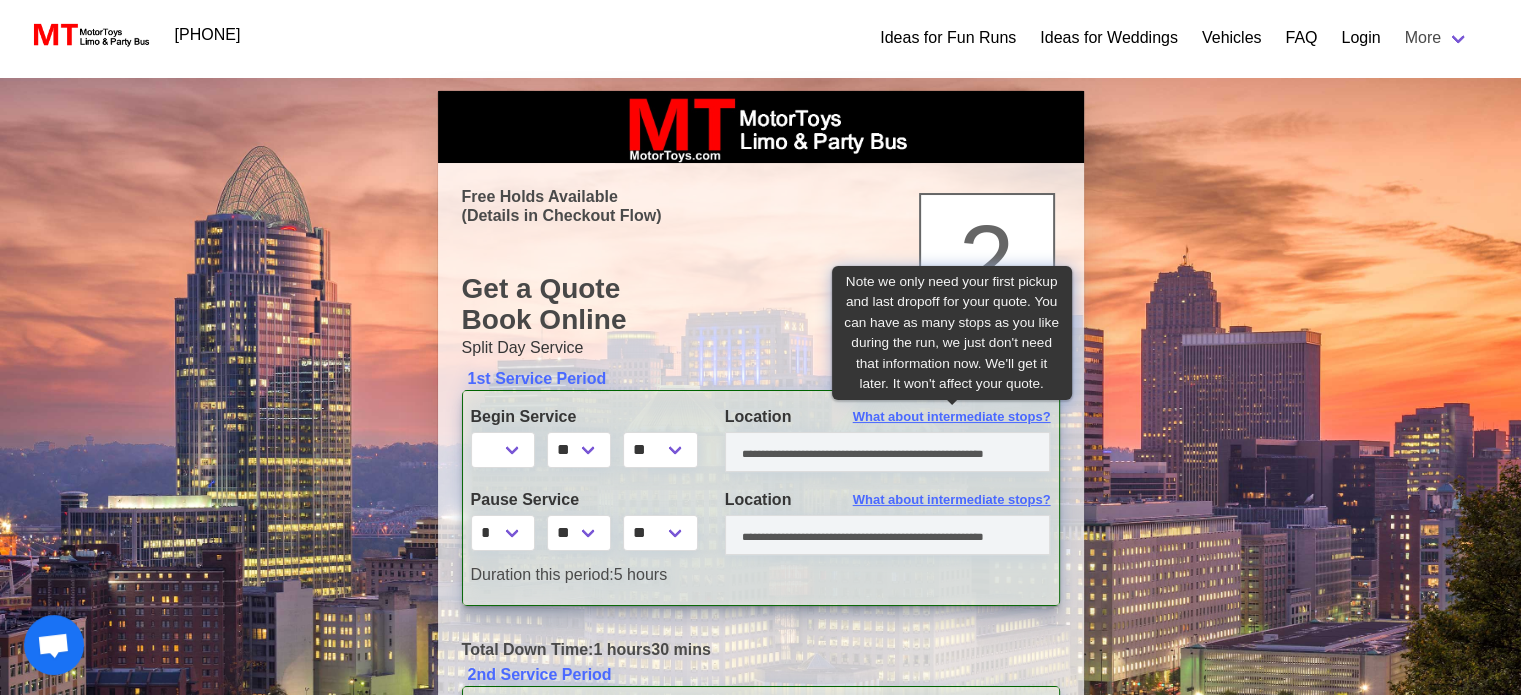 scroll, scrollTop: 187, scrollLeft: 0, axis: vertical 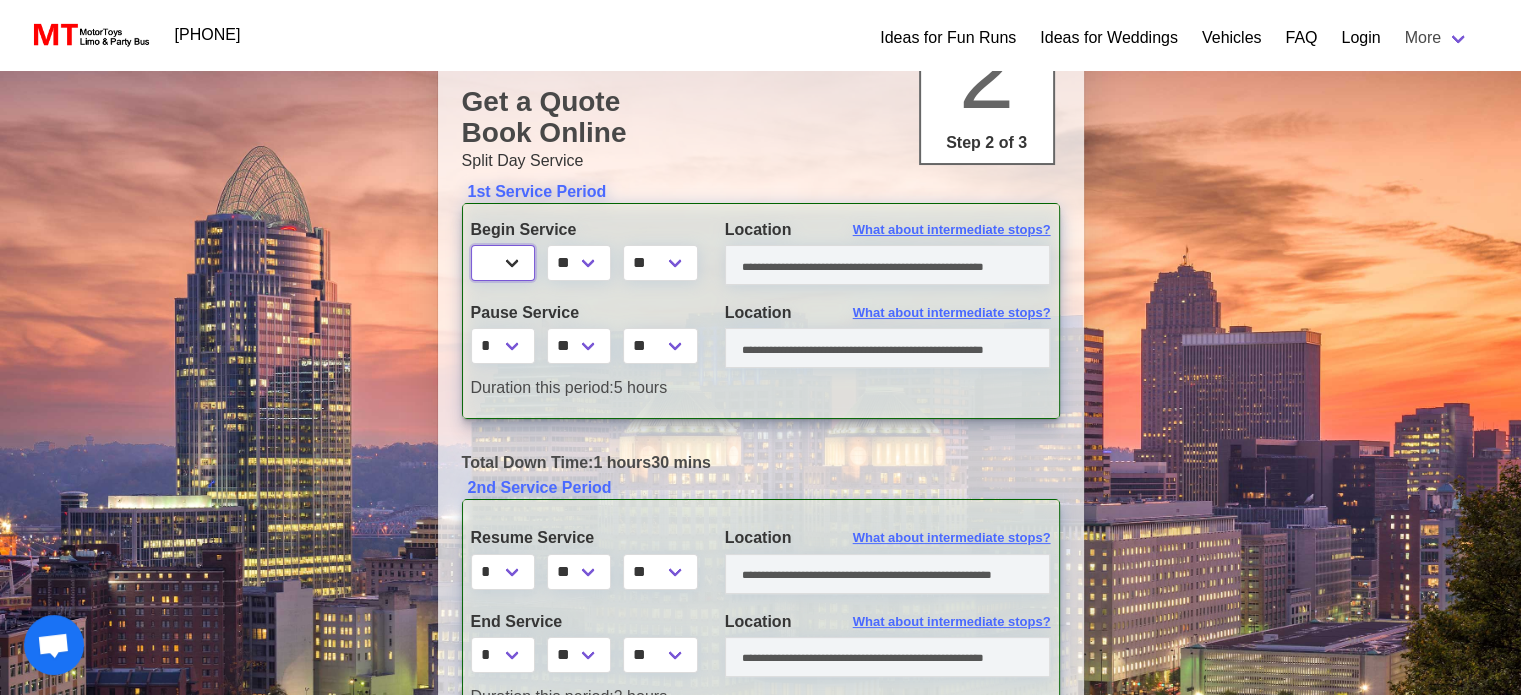 click on "* * * * * * * * * ** ** **" at bounding box center [503, 263] 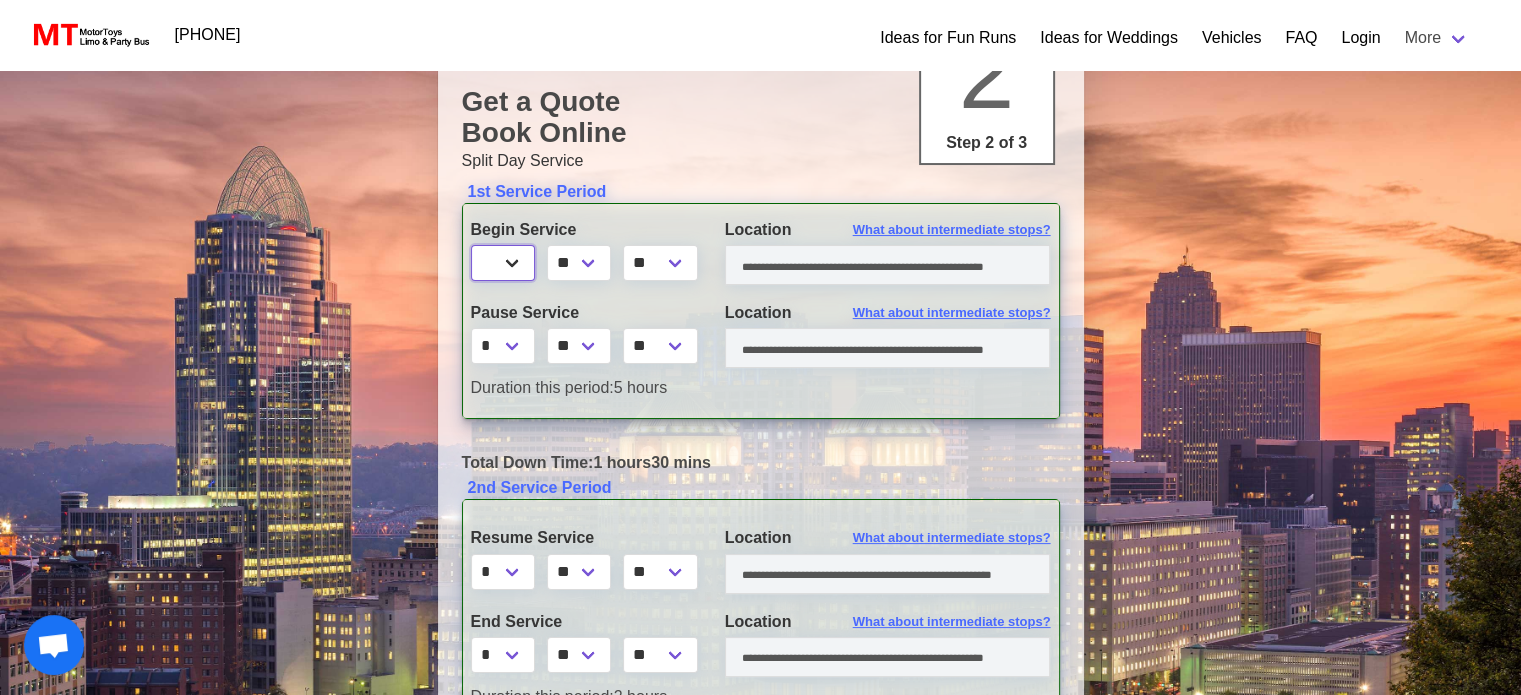 select on "*" 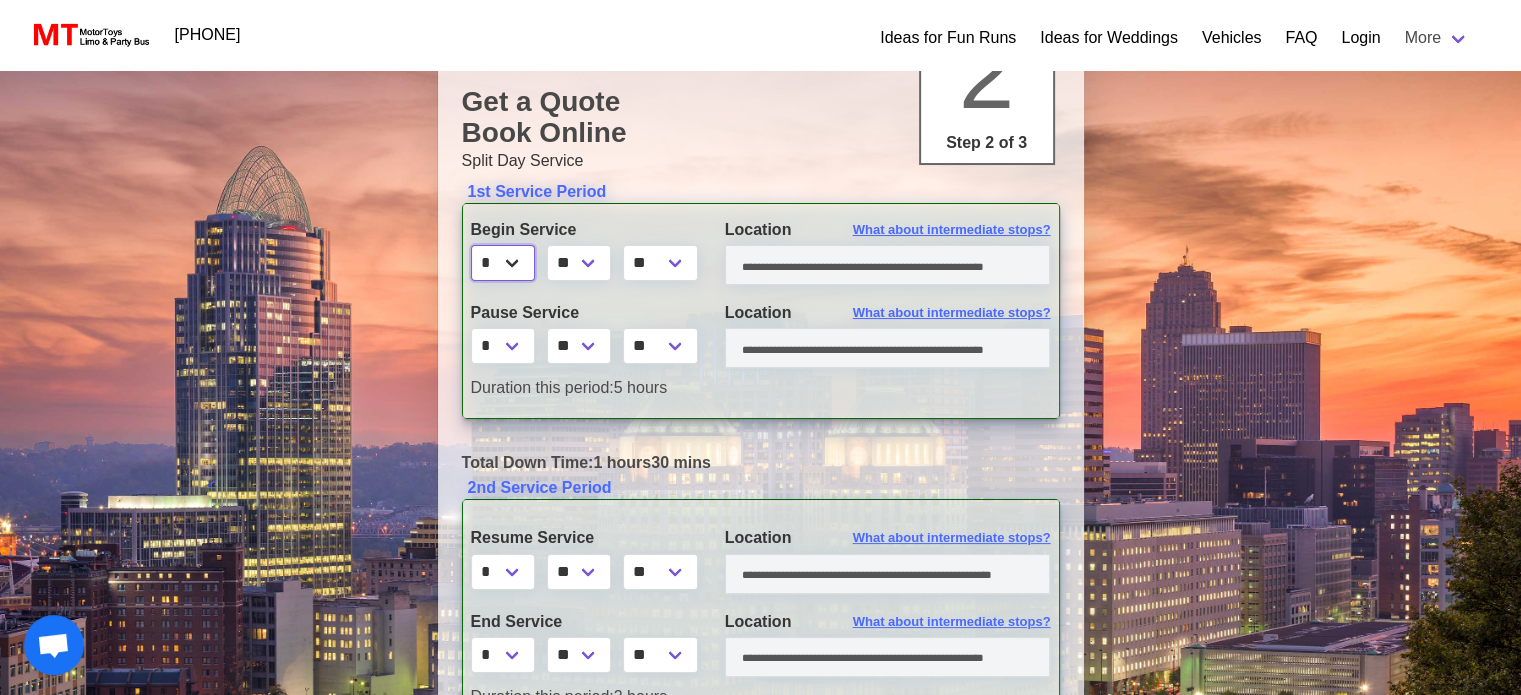 click on "* * * * * * * * * ** ** **" at bounding box center (503, 263) 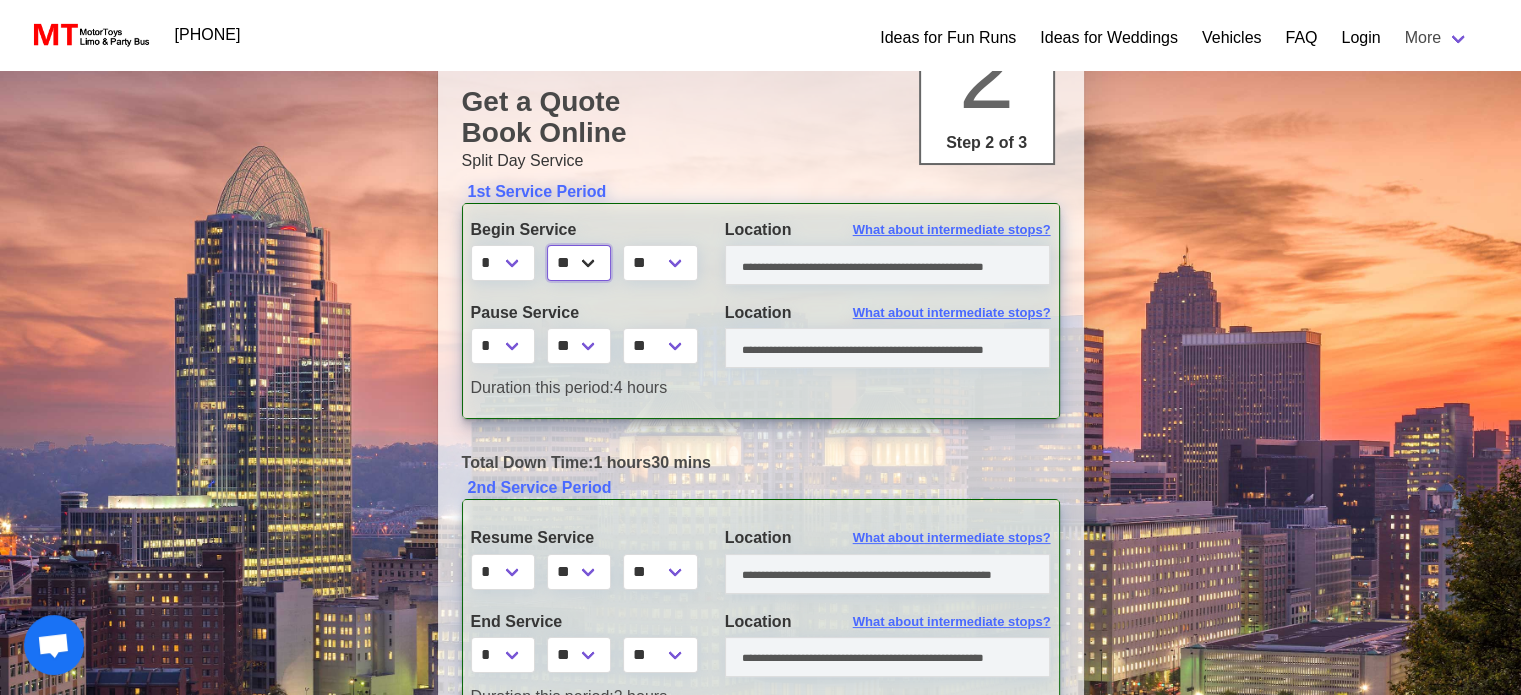 click on "** ** ** **" at bounding box center [579, 263] 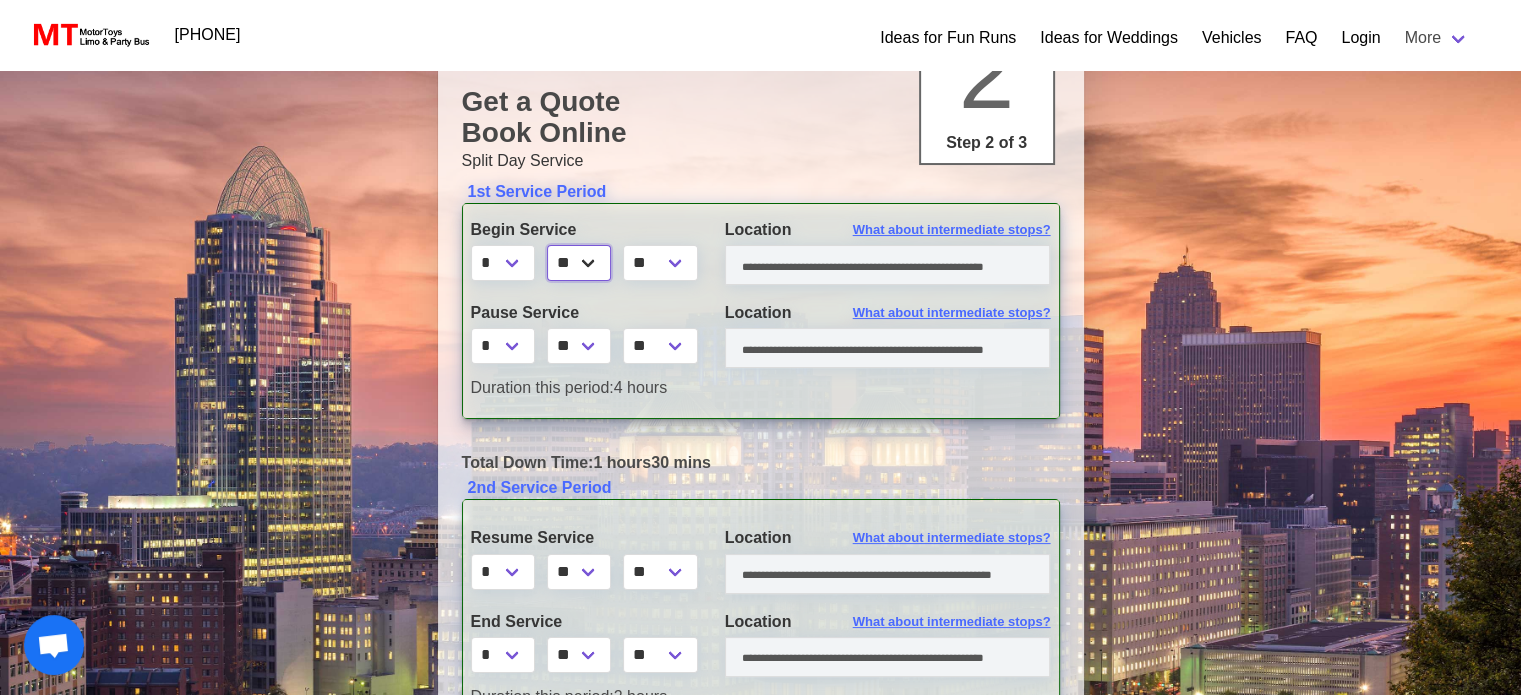 select on "*" 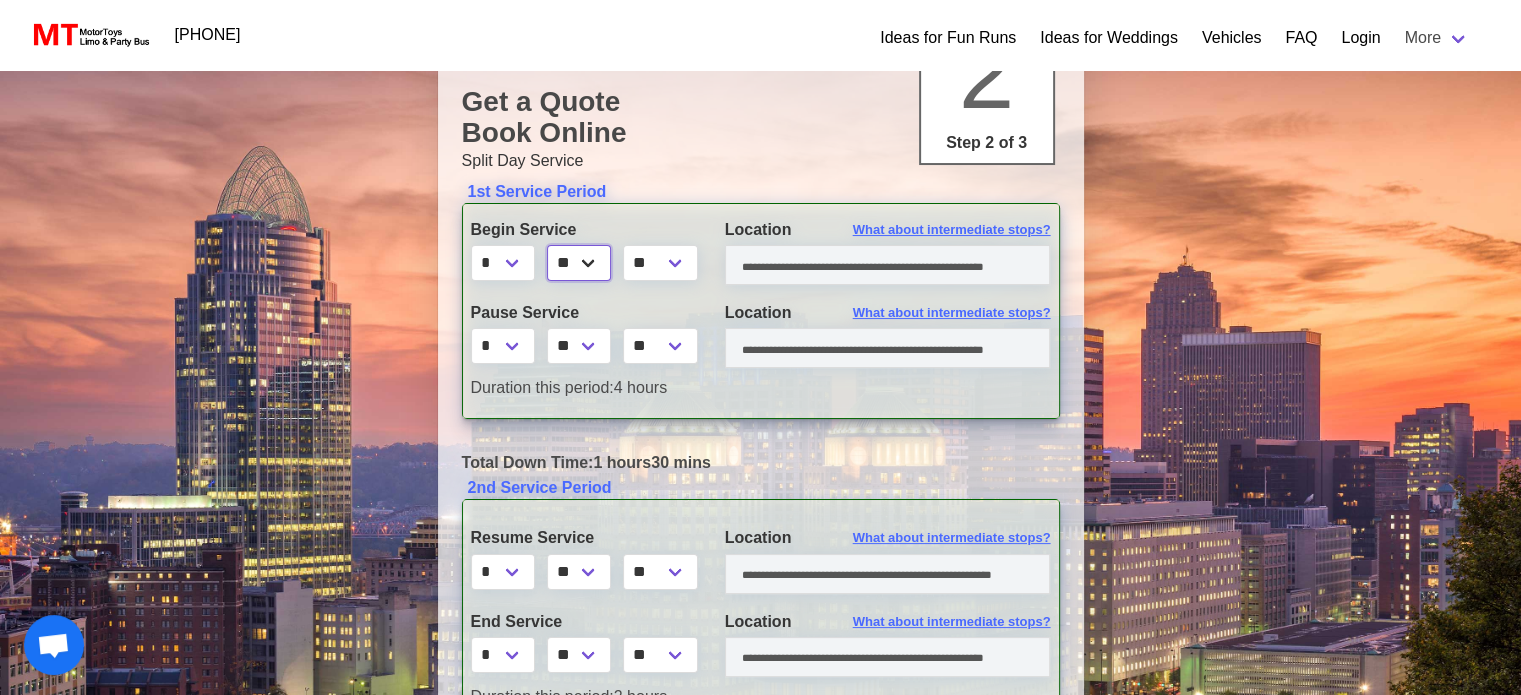 click on "** ** ** **" at bounding box center (579, 263) 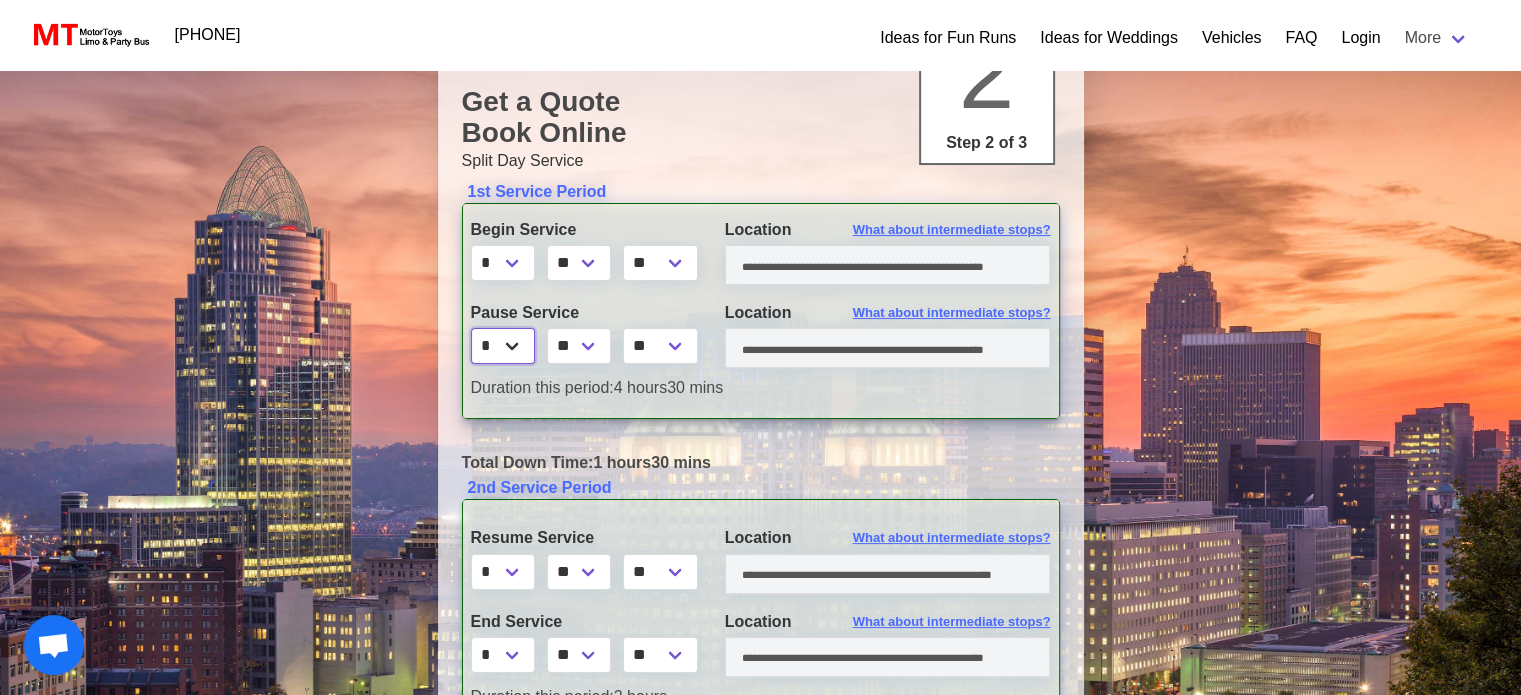 click on "* * * * * * * * * ** ** **" at bounding box center (503, 346) 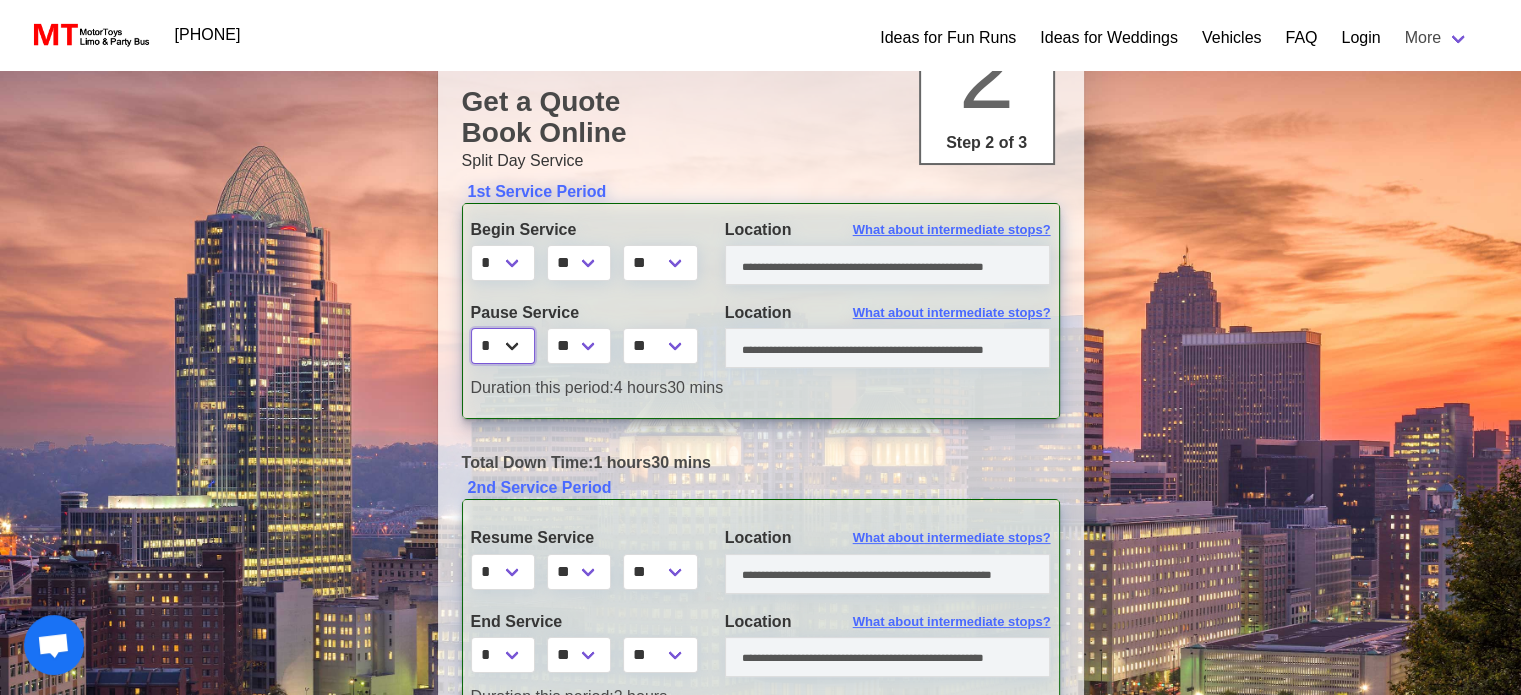 select on "*" 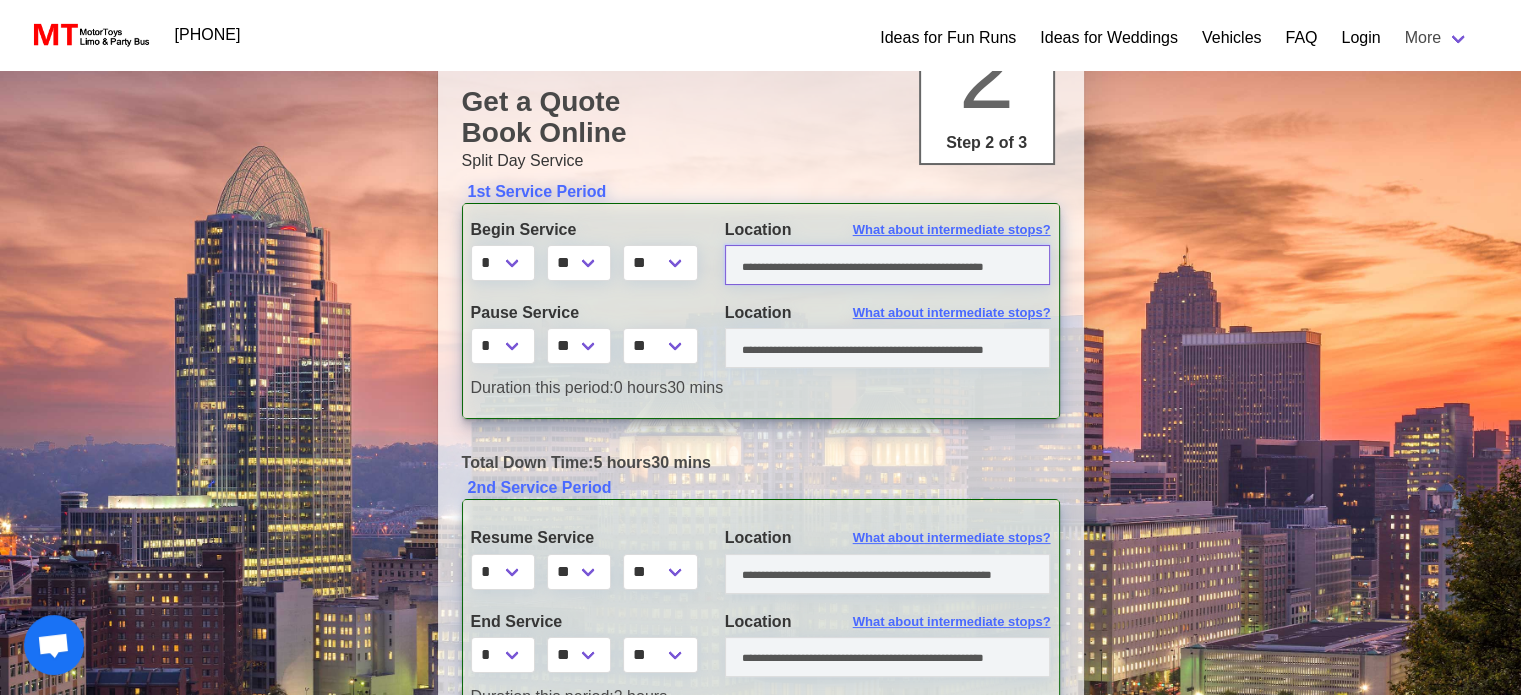 click at bounding box center [888, 265] 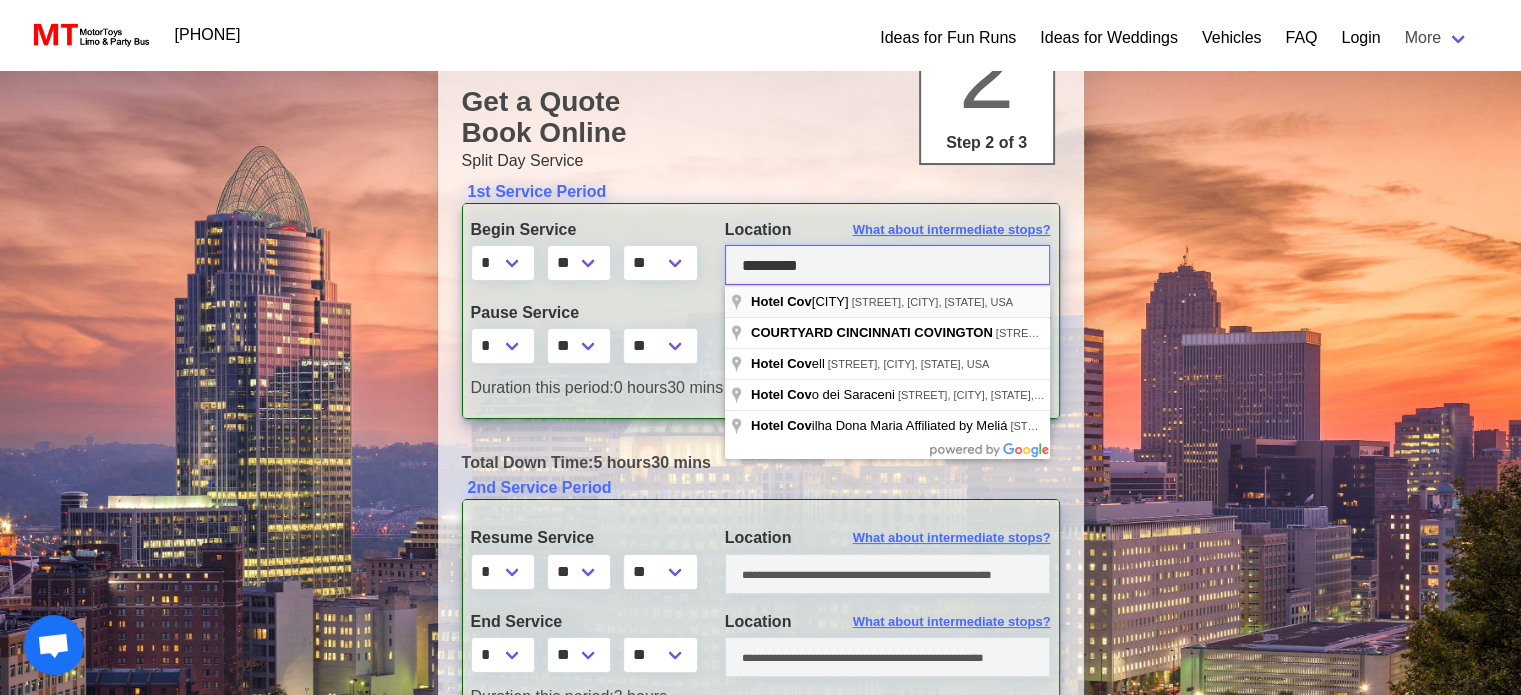 type on "*********" 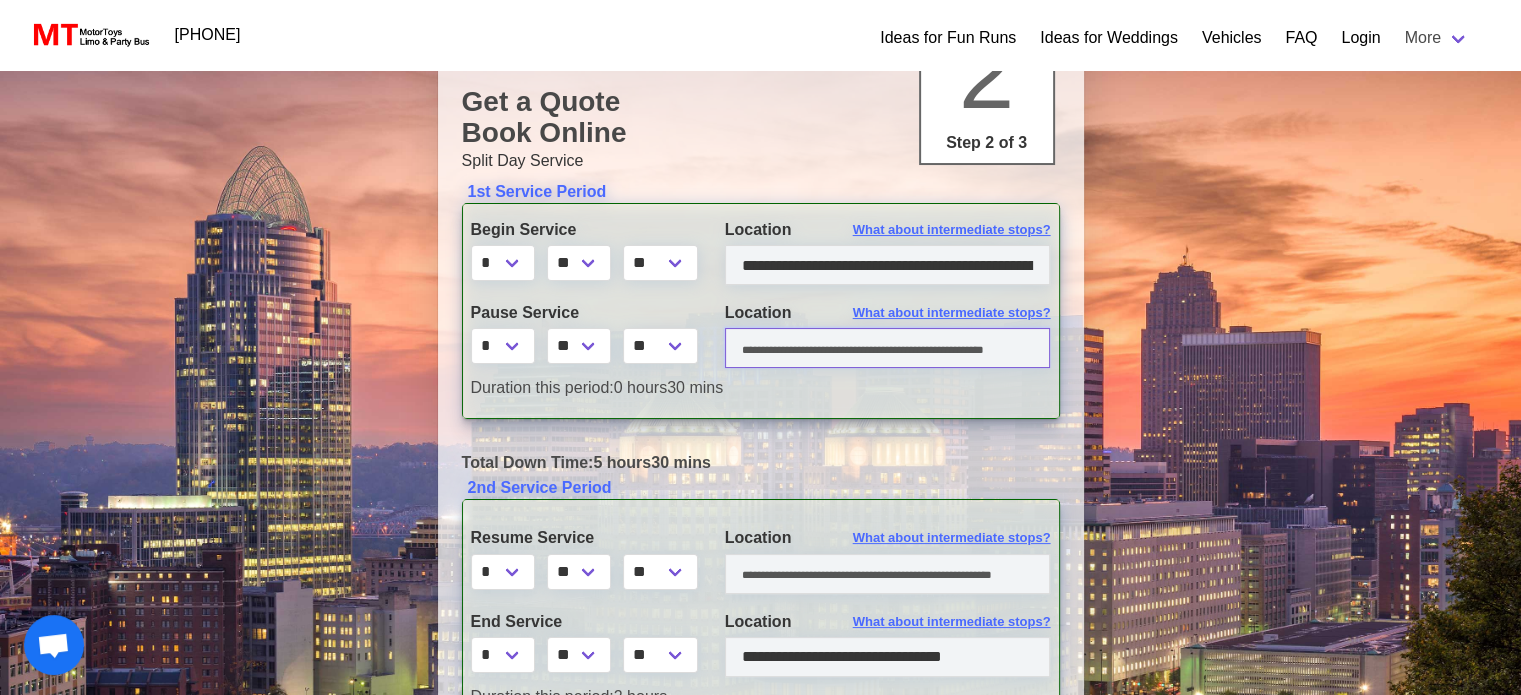 click at bounding box center [888, 348] 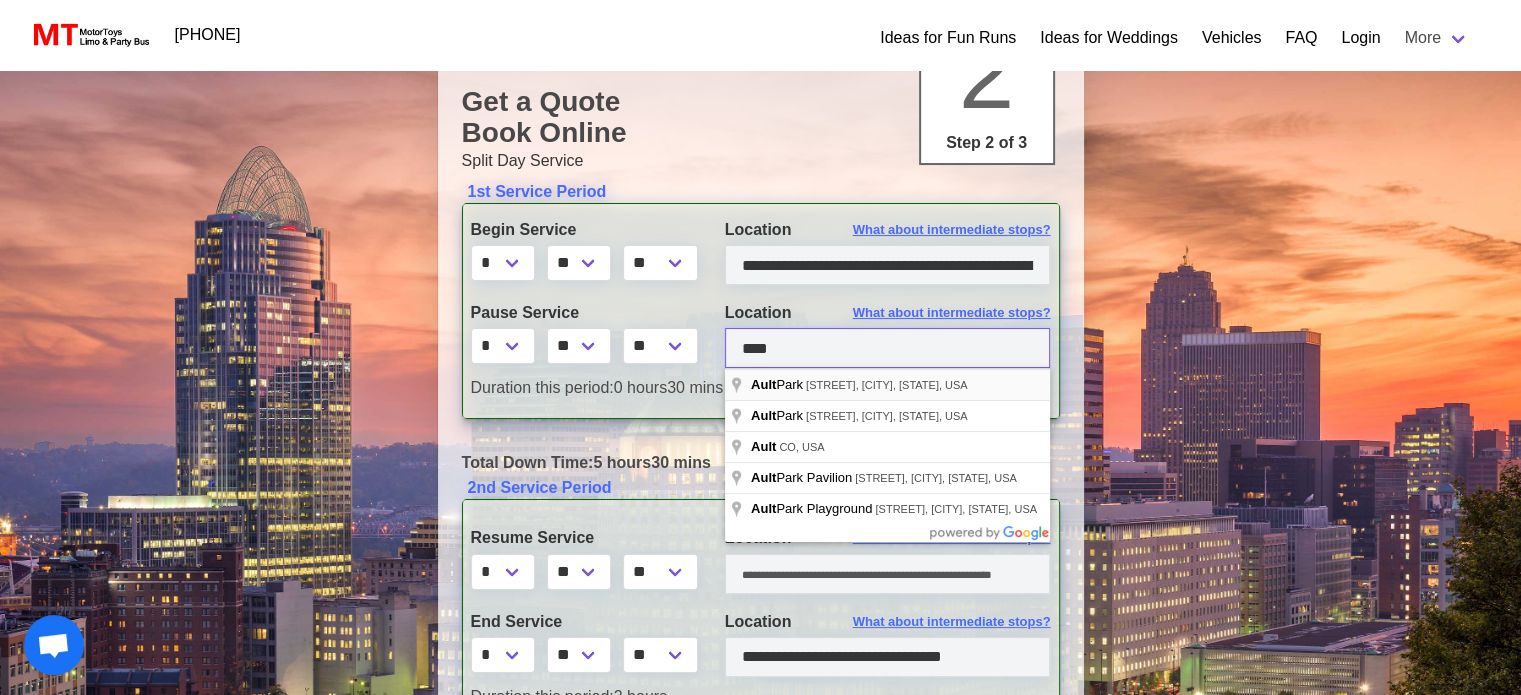 type on "****" 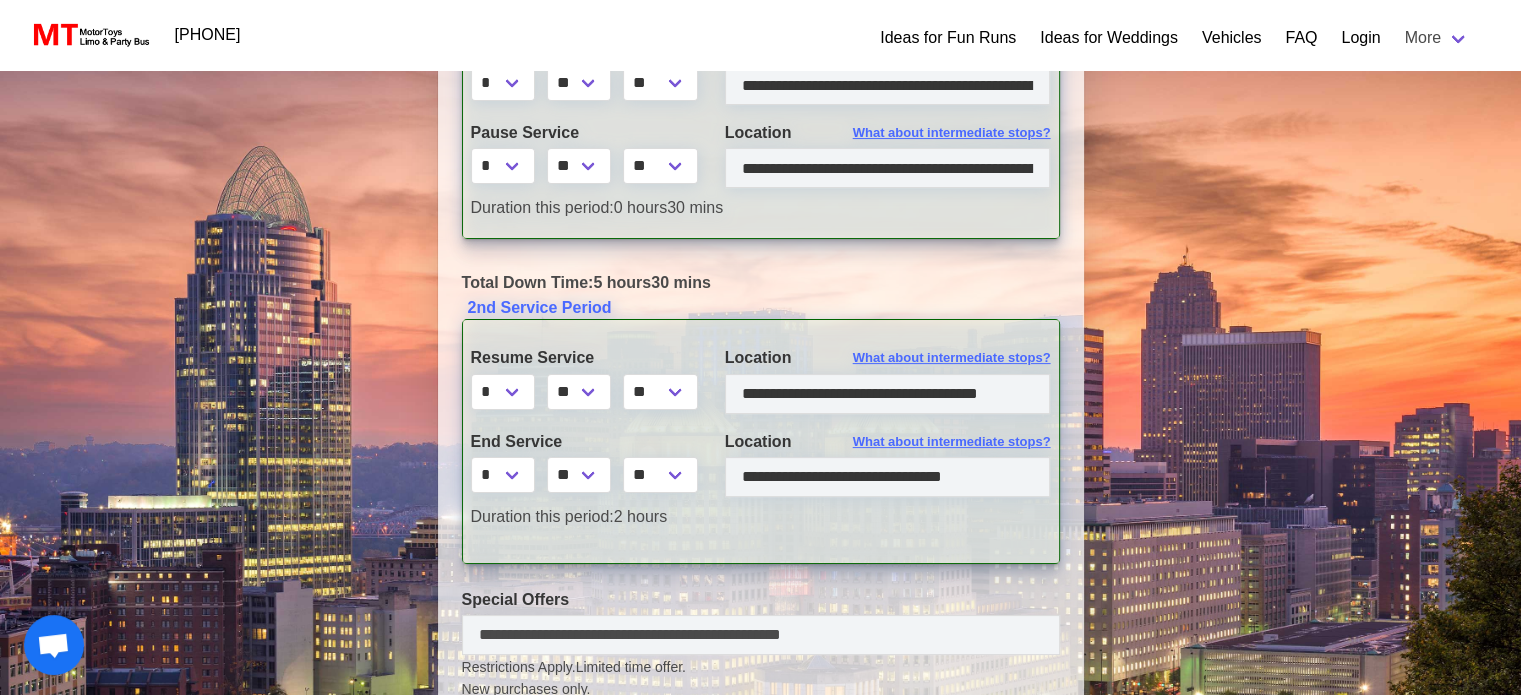 scroll, scrollTop: 368, scrollLeft: 0, axis: vertical 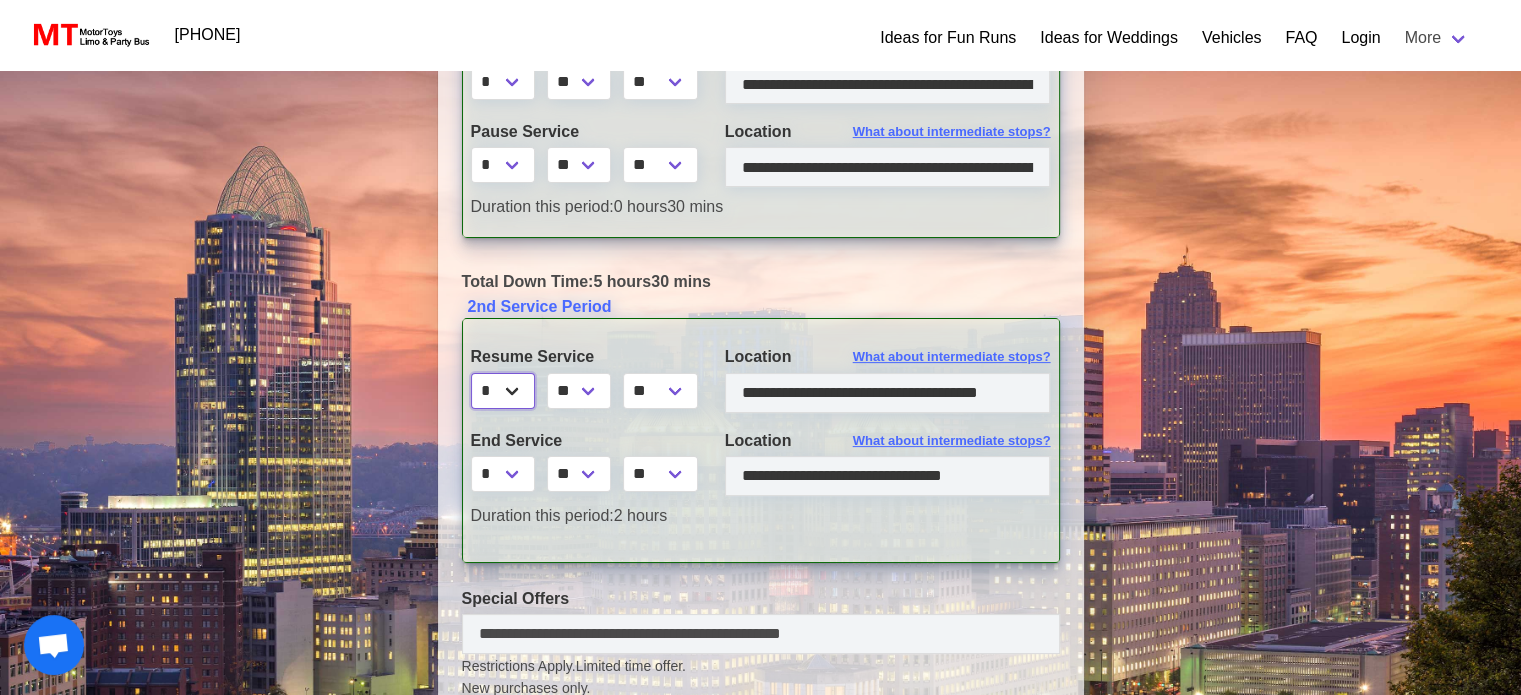 click on "* * * * * * * * * ** ** **" at bounding box center (503, 391) 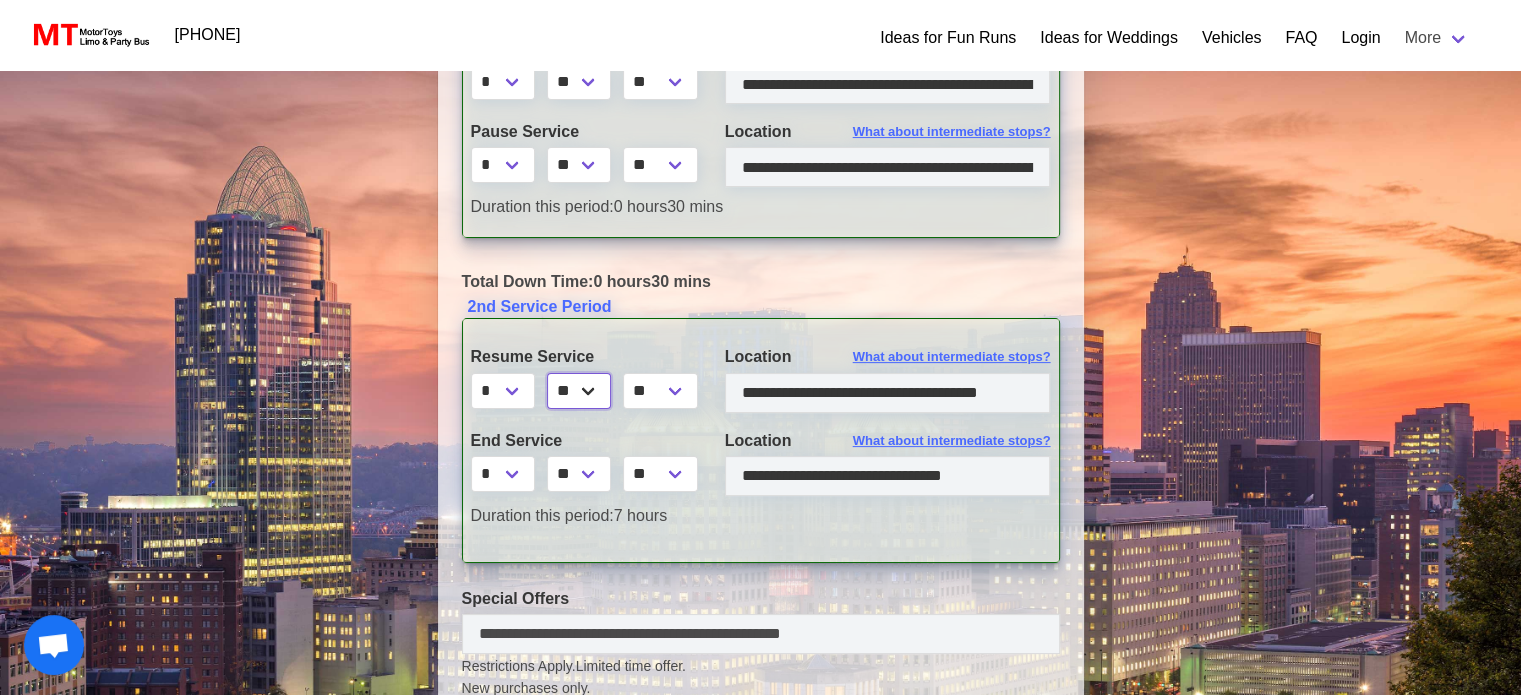click on "** ** ** **" at bounding box center (579, 391) 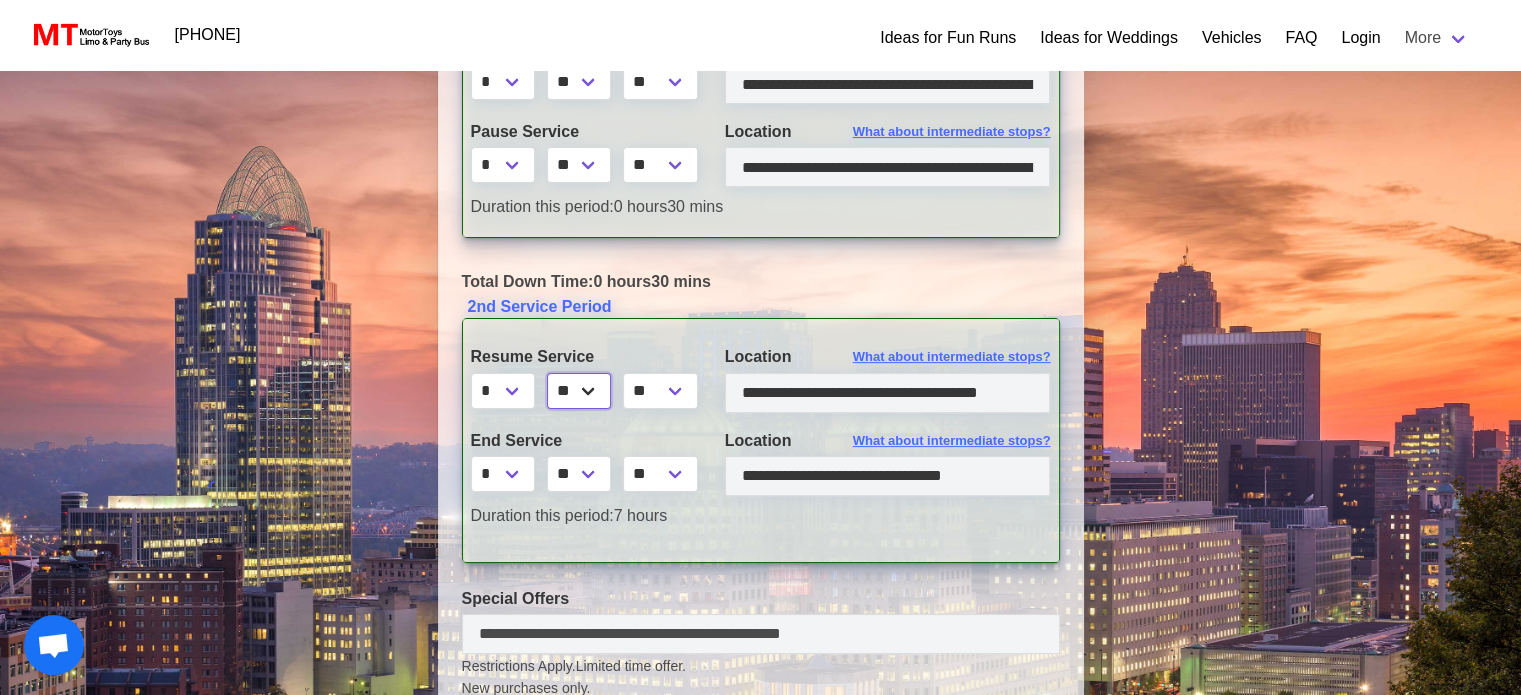 click on "** ** ** **" at bounding box center (579, 391) 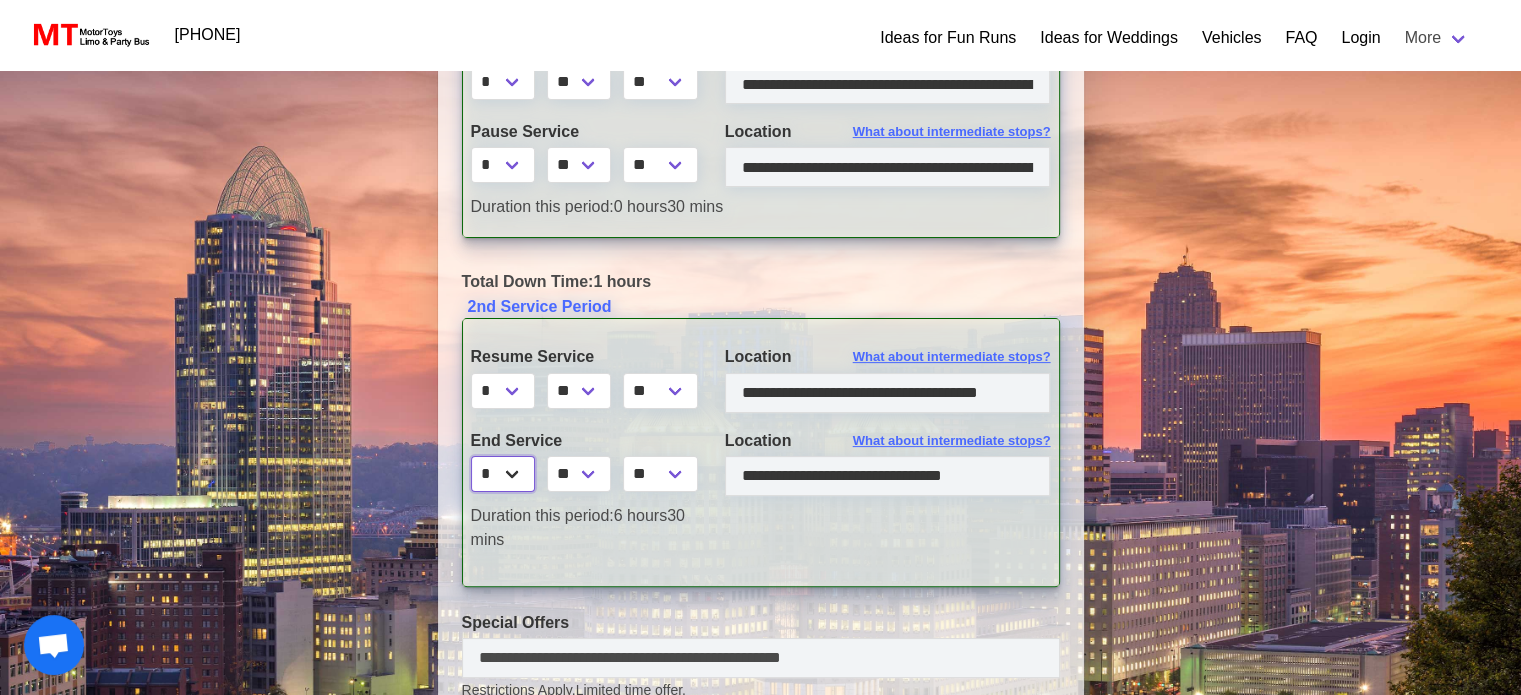 click on "* * * * * * * * * ** ** **" at bounding box center (503, 474) 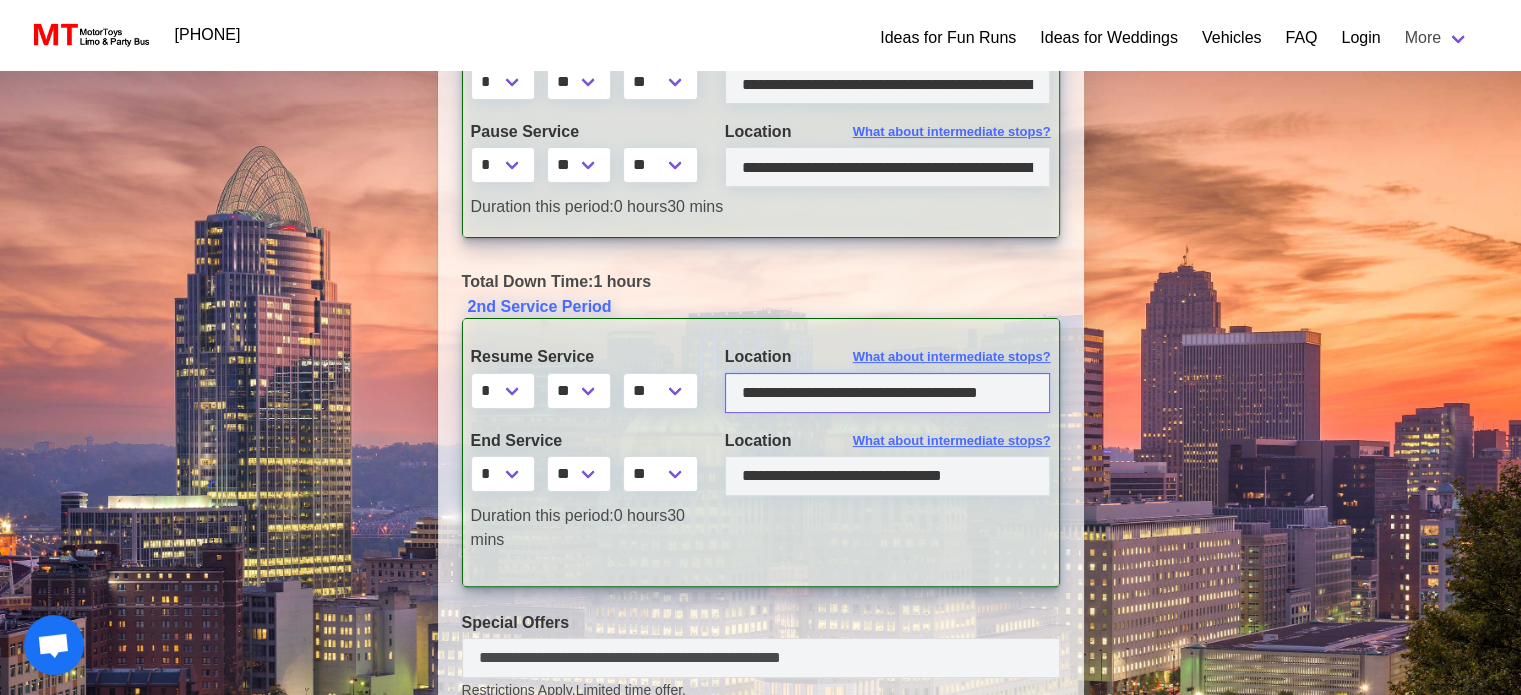 click at bounding box center [888, 393] 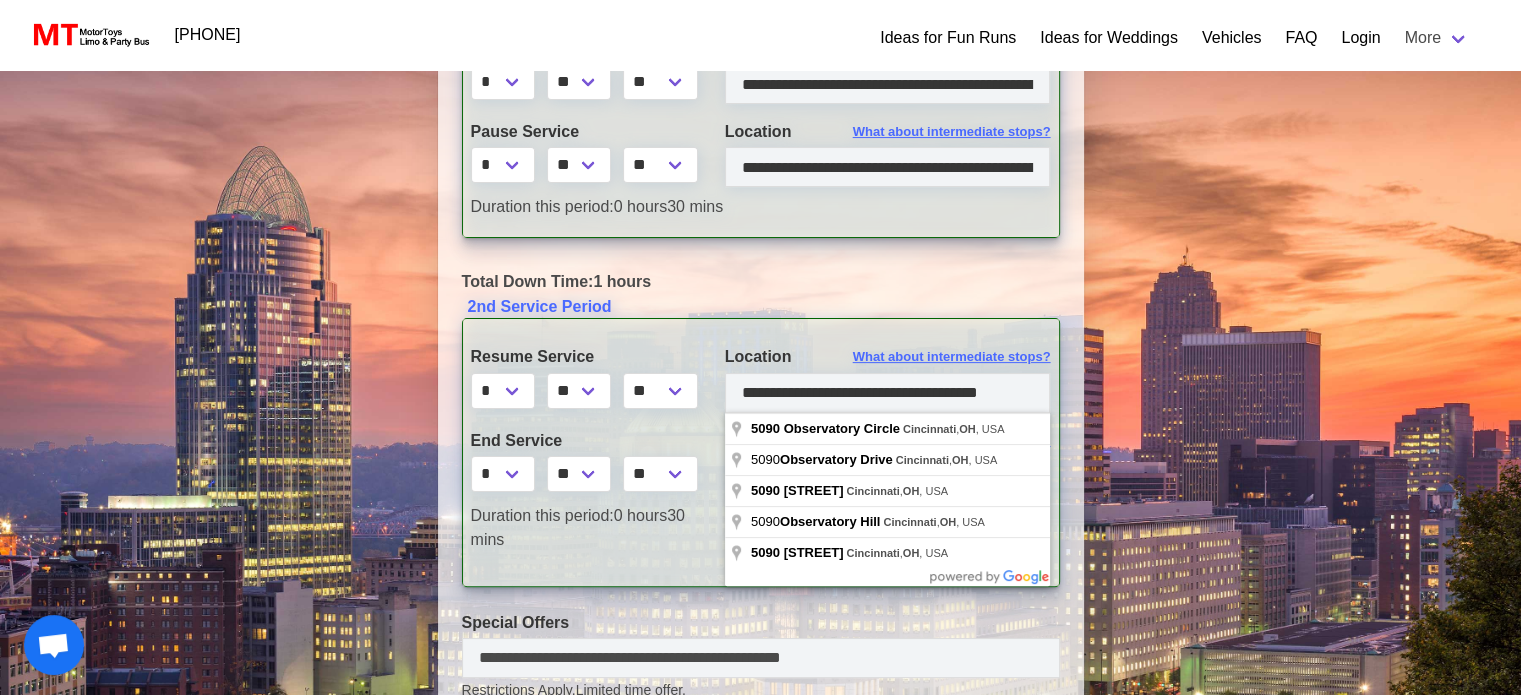 click on "**********" at bounding box center [761, 464] 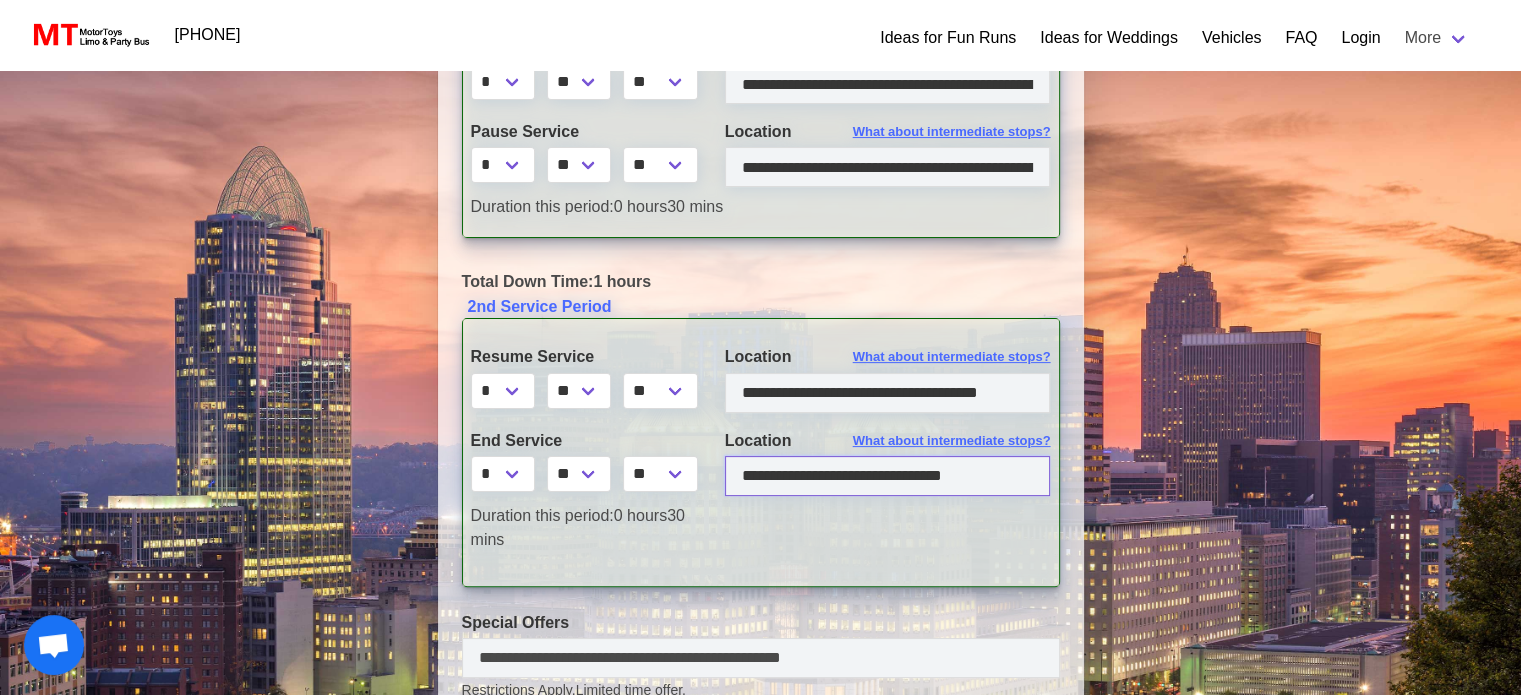 click at bounding box center [888, 476] 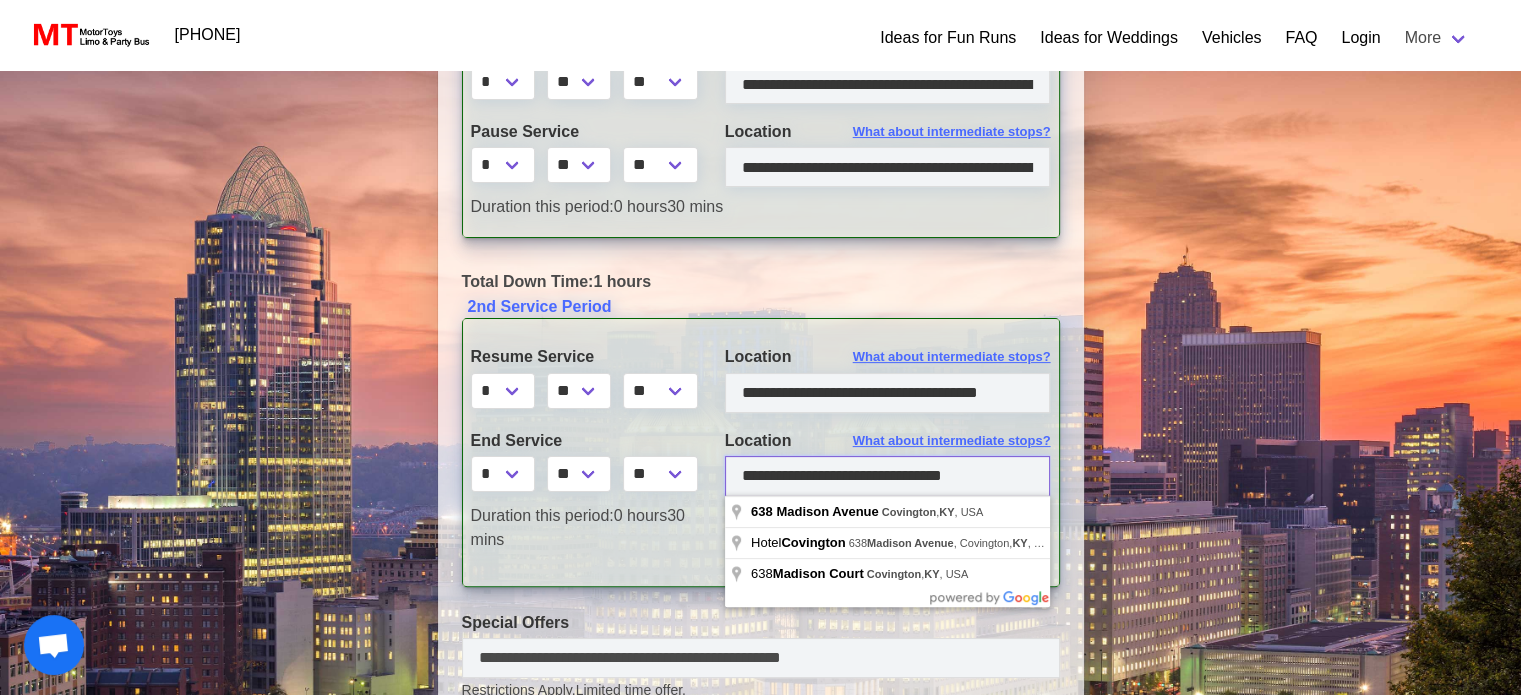 type on "**********" 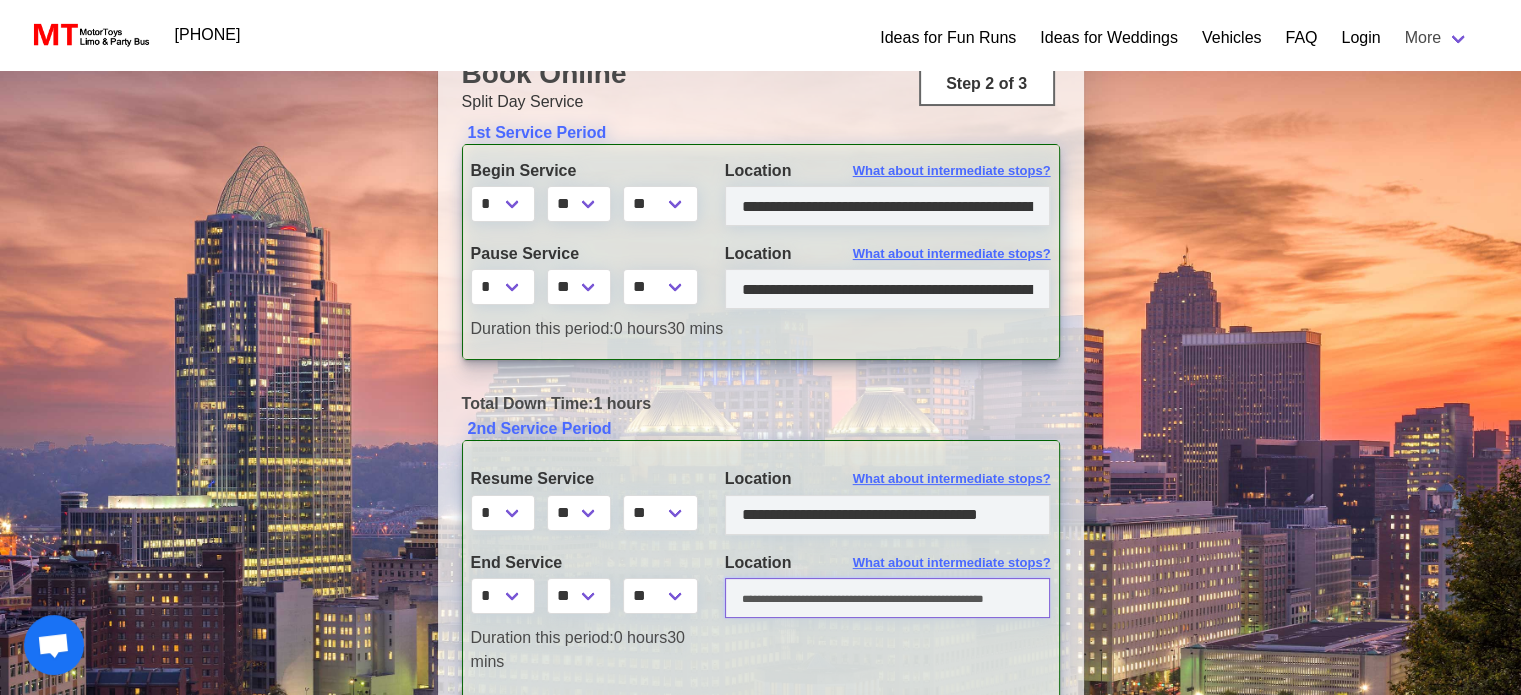 scroll, scrollTop: 247, scrollLeft: 0, axis: vertical 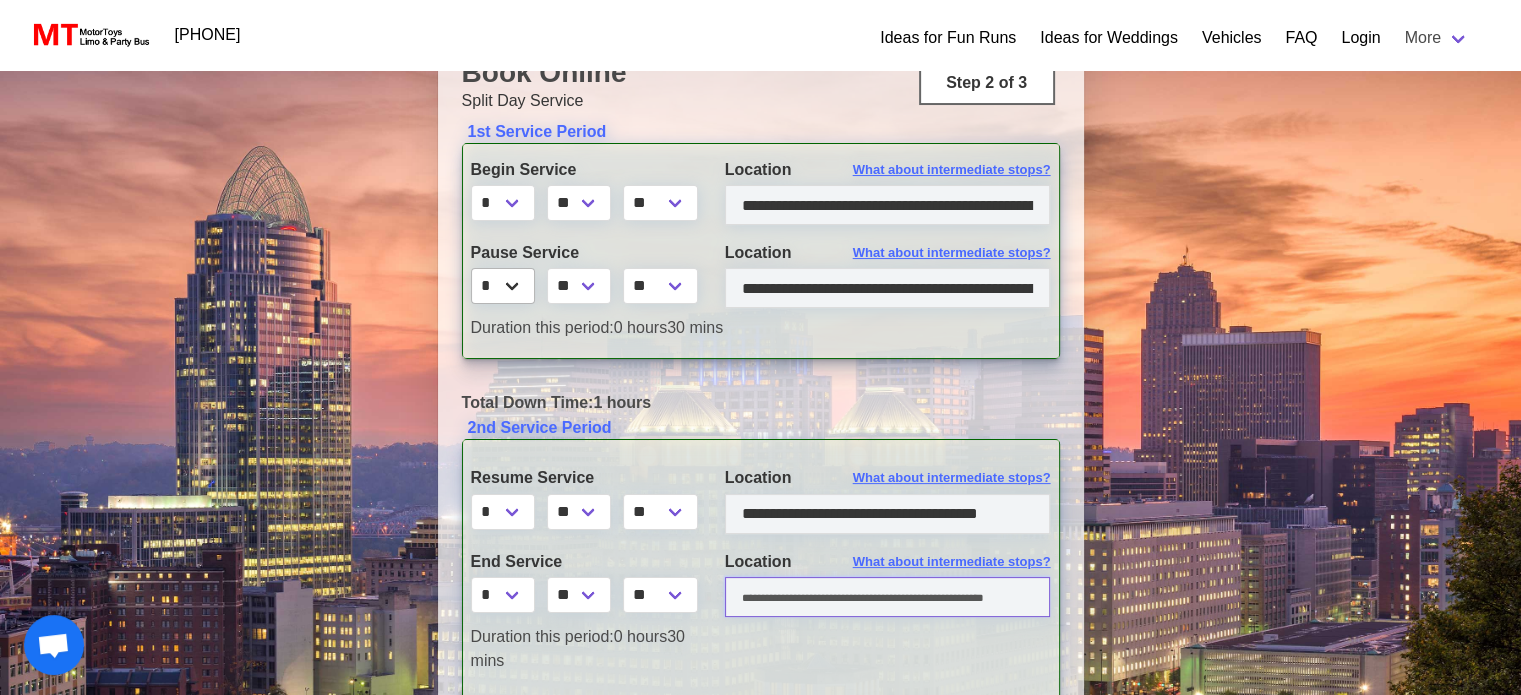 type 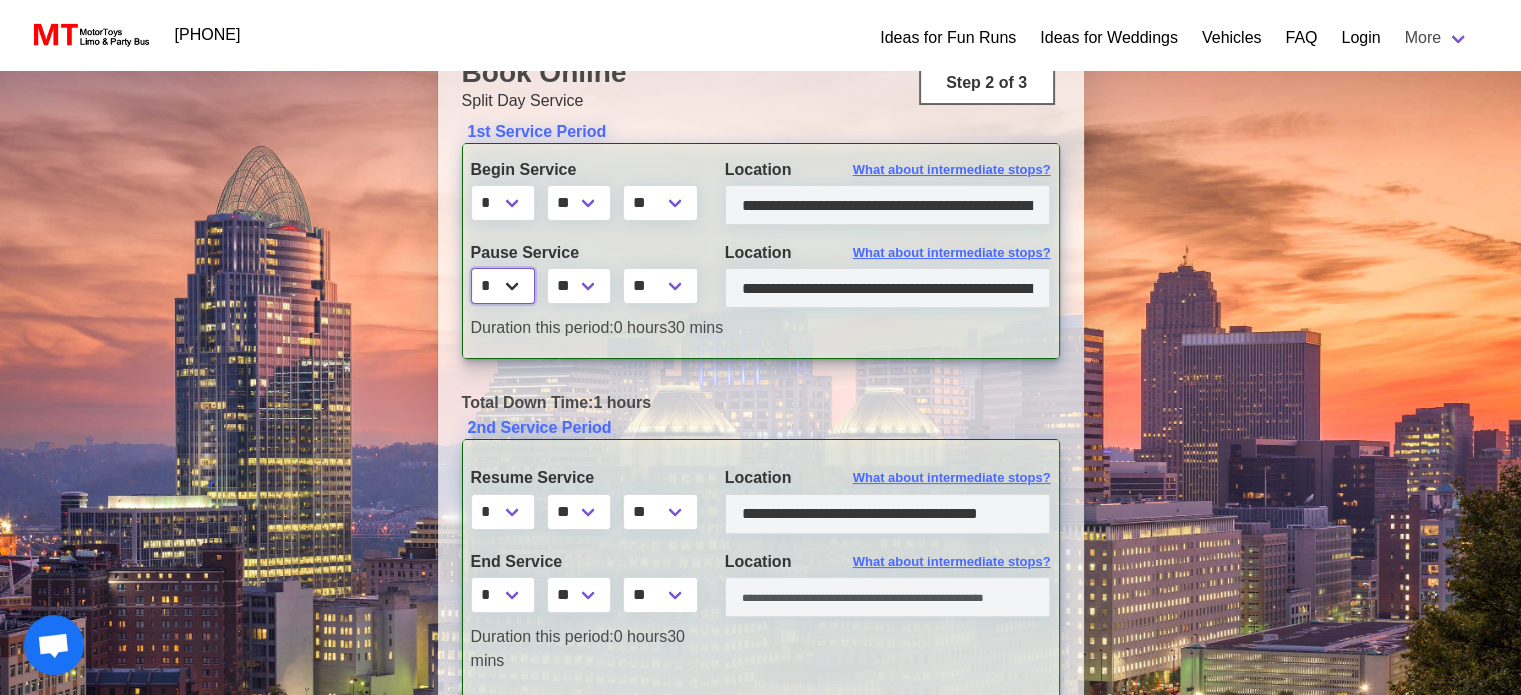 click on "* * * * * * * * * ** ** **" at bounding box center [503, 286] 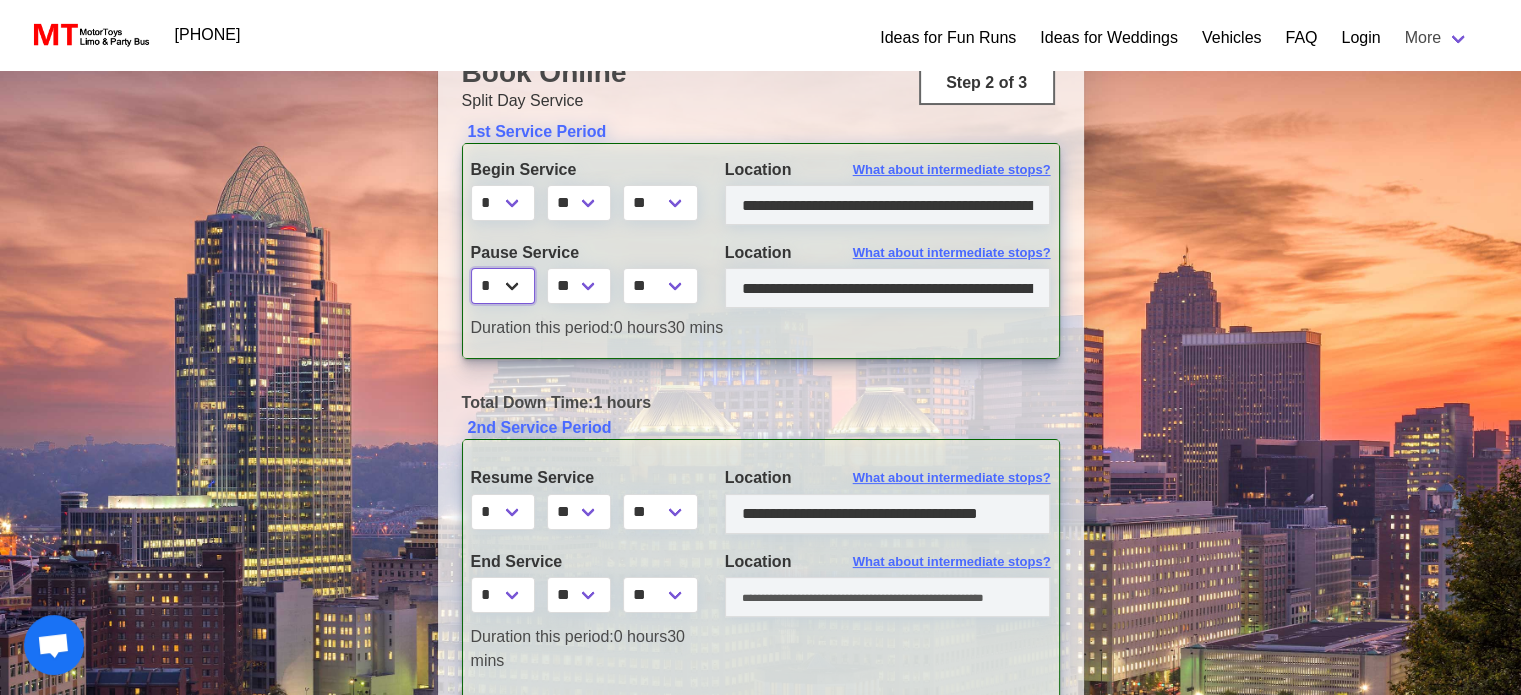 select on "*" 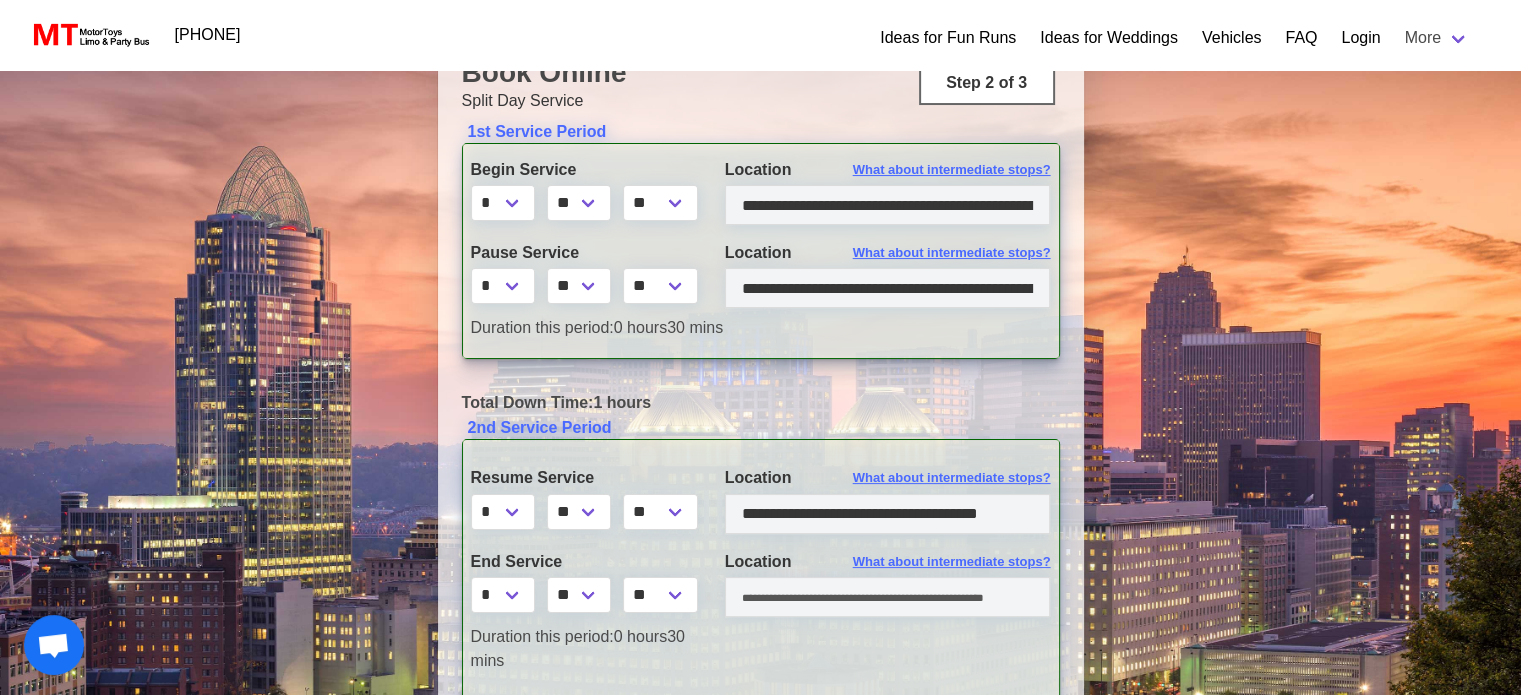 click on "**********" at bounding box center [761, 425] 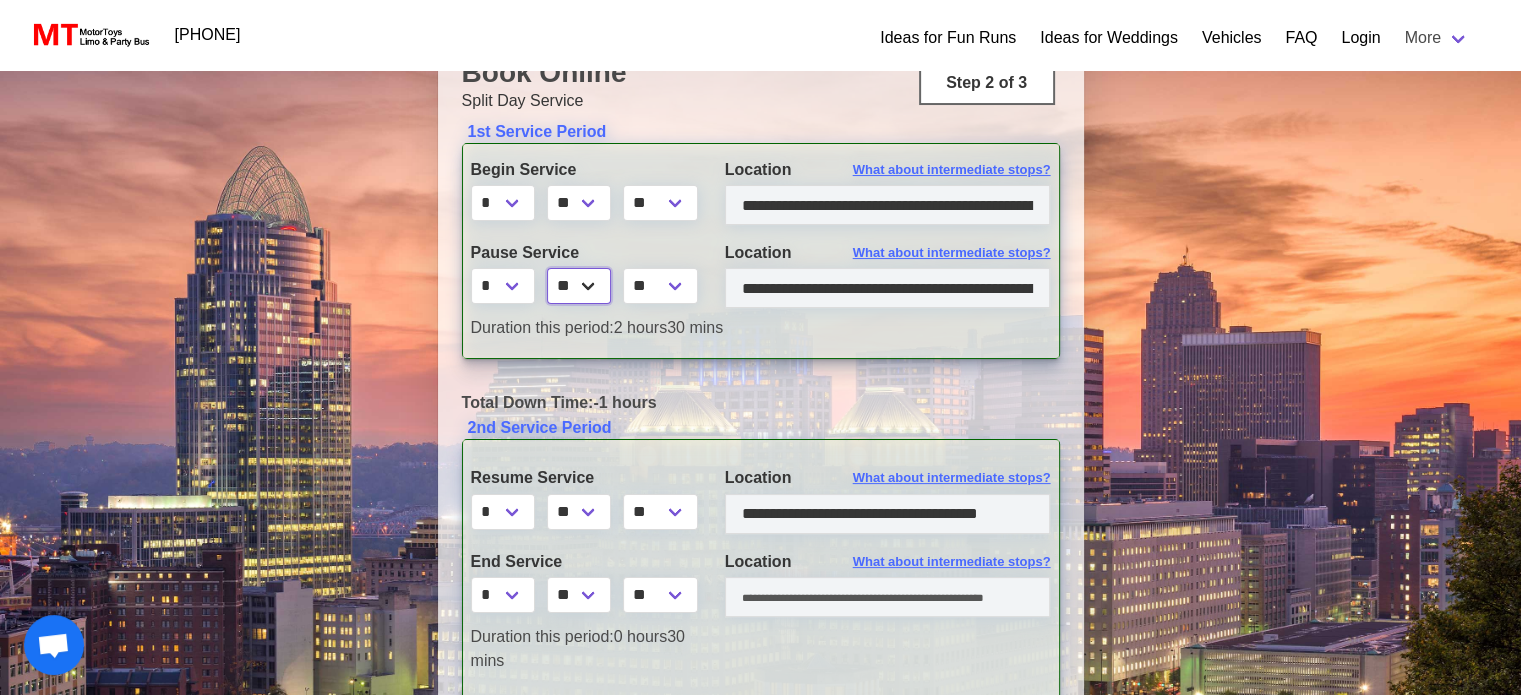 click on "** ** ** **" at bounding box center [579, 286] 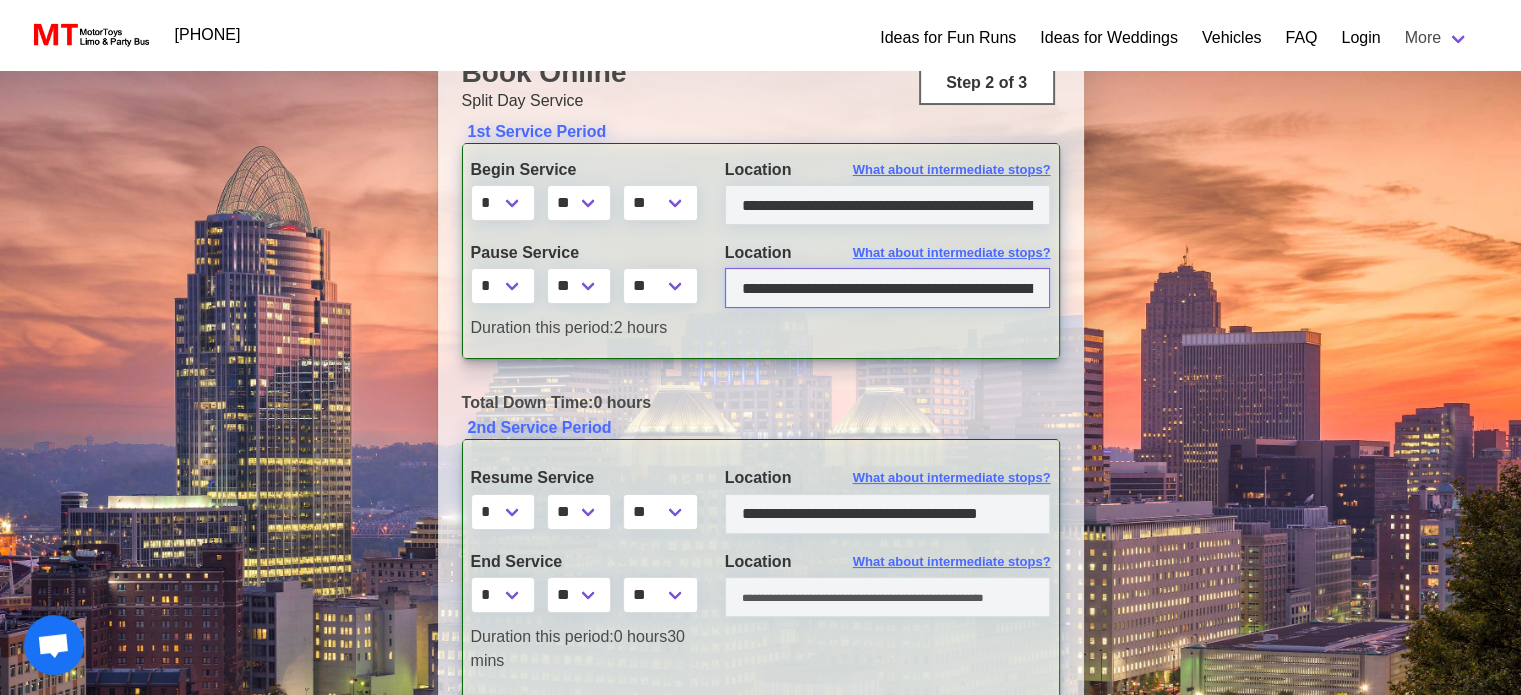 click on "**********" at bounding box center [888, 288] 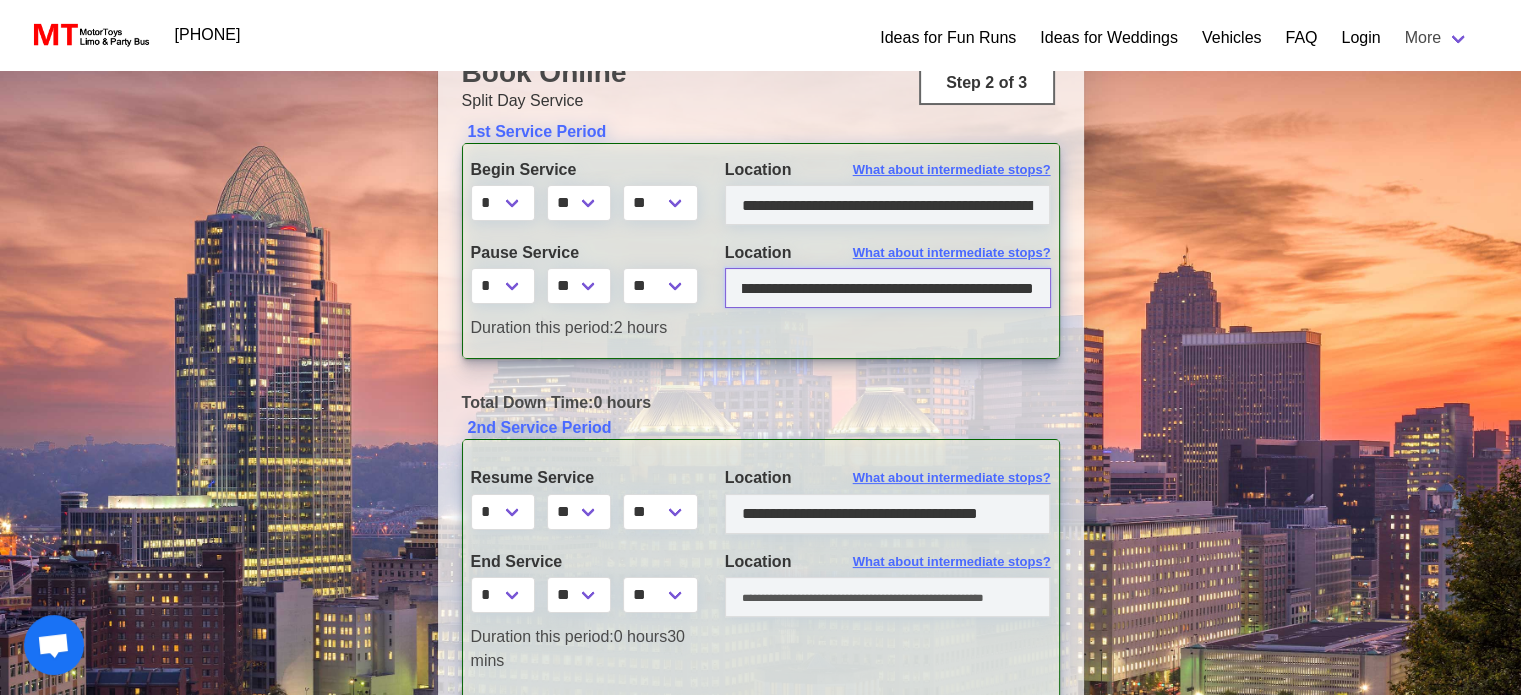 drag, startPoint x: 743, startPoint y: 286, endPoint x: 1309, endPoint y: 315, distance: 566.74243 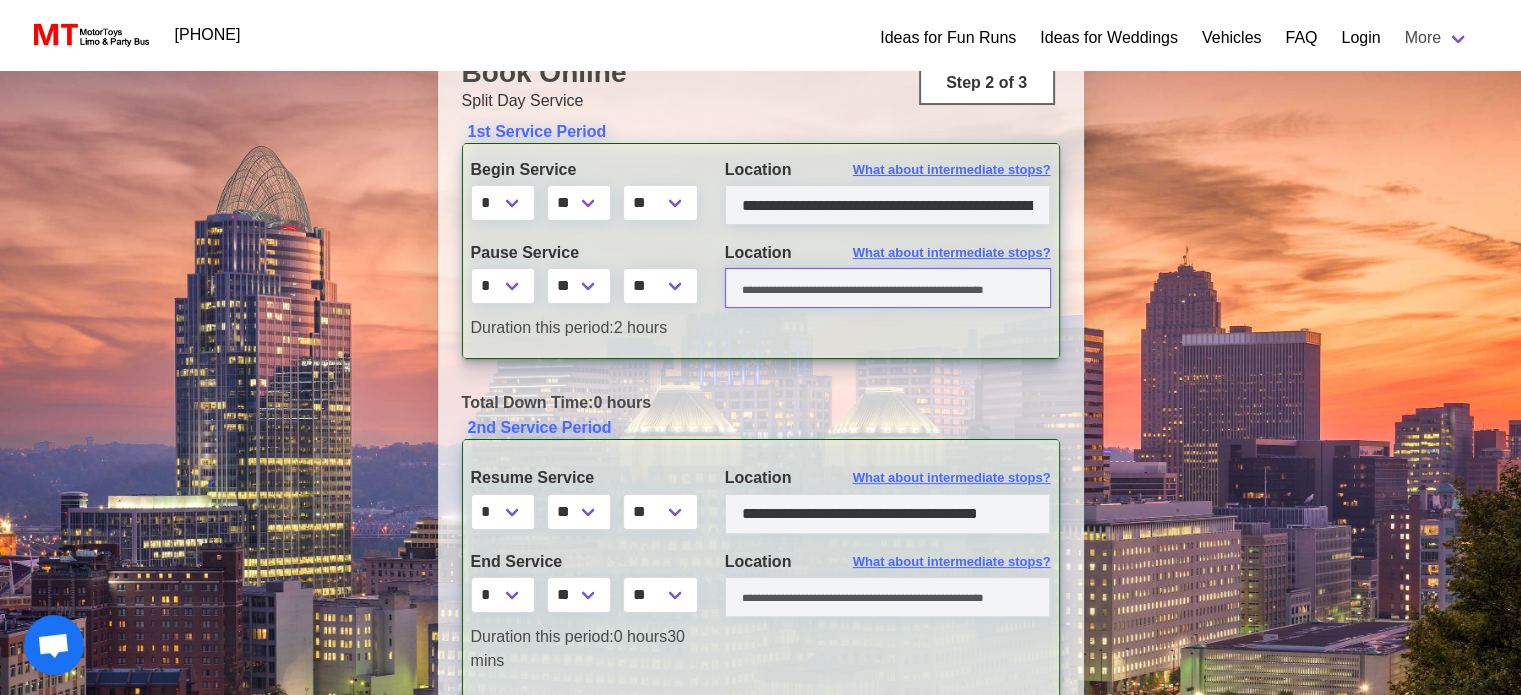 scroll, scrollTop: 0, scrollLeft: 0, axis: both 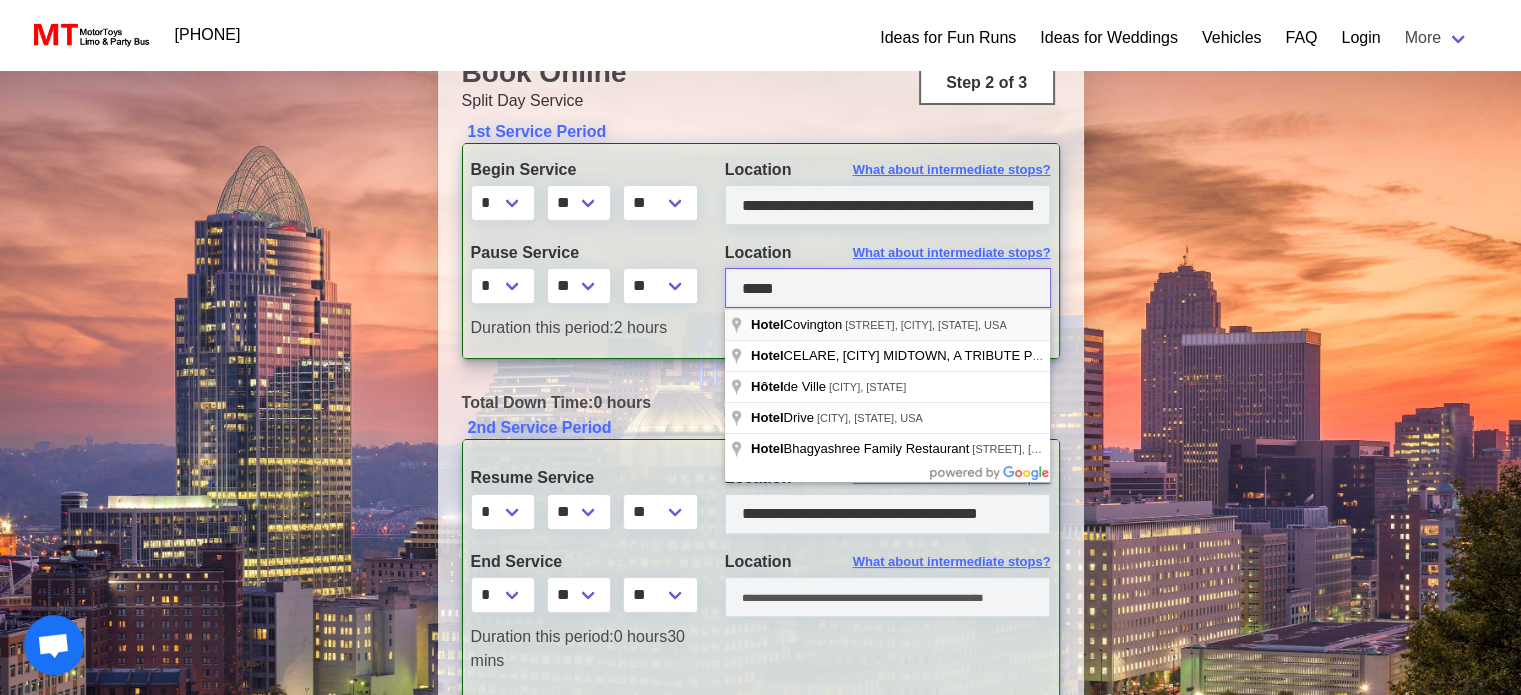 type on "*****" 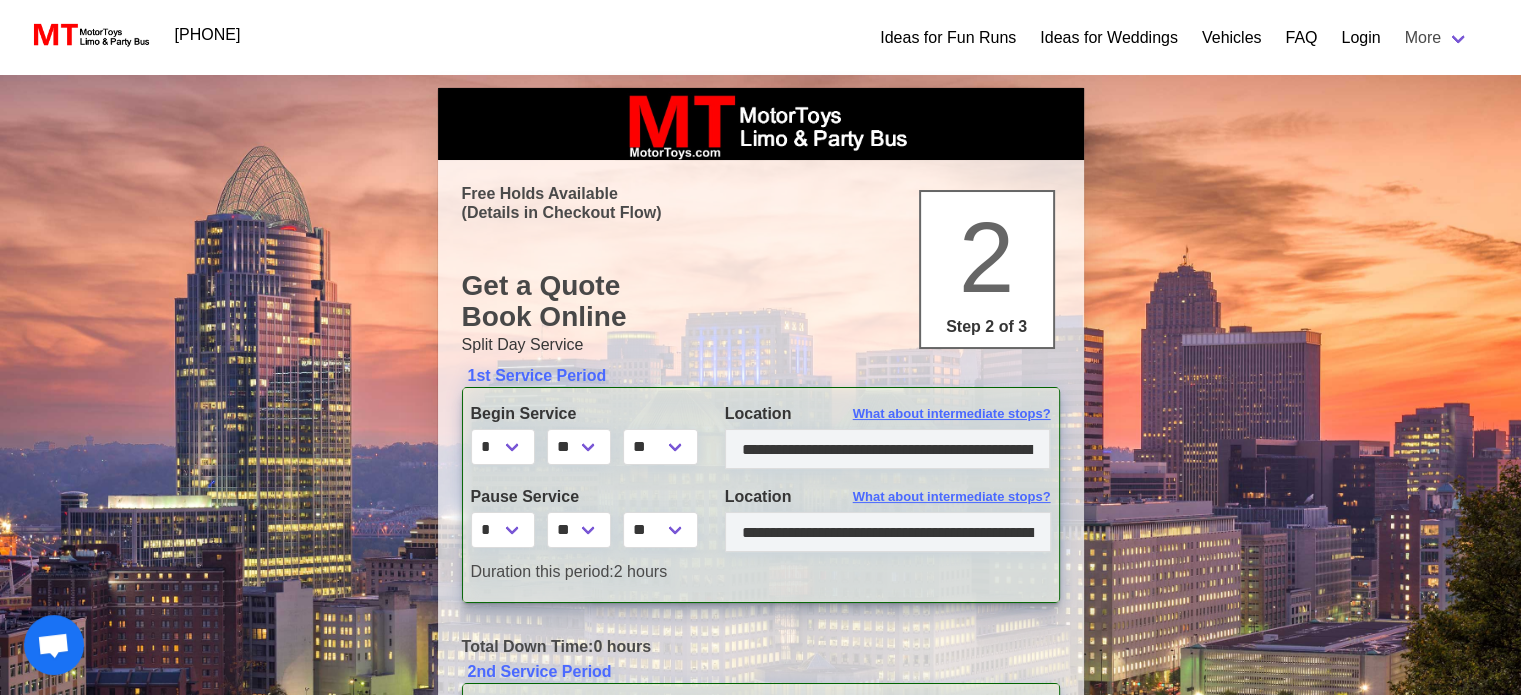 scroll, scrollTop: 0, scrollLeft: 0, axis: both 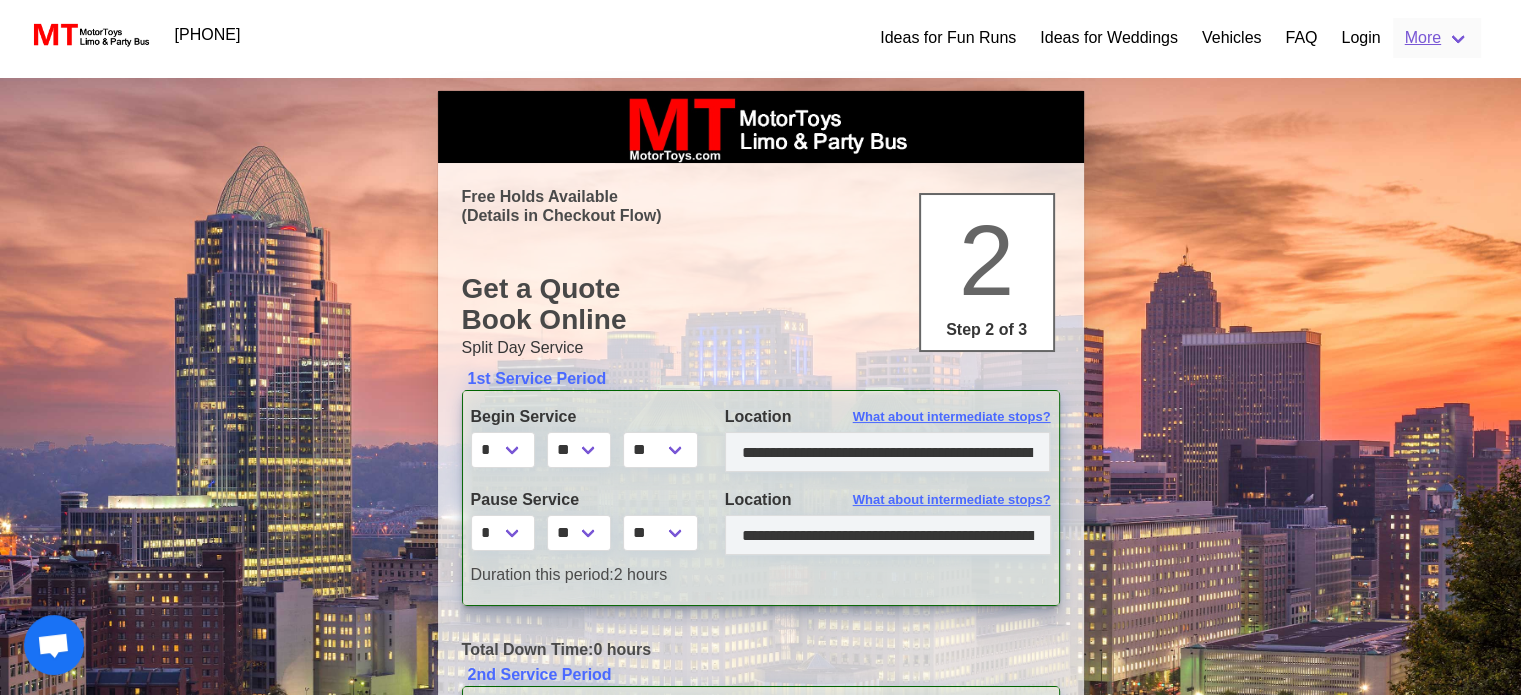click on "More" at bounding box center (1437, 38) 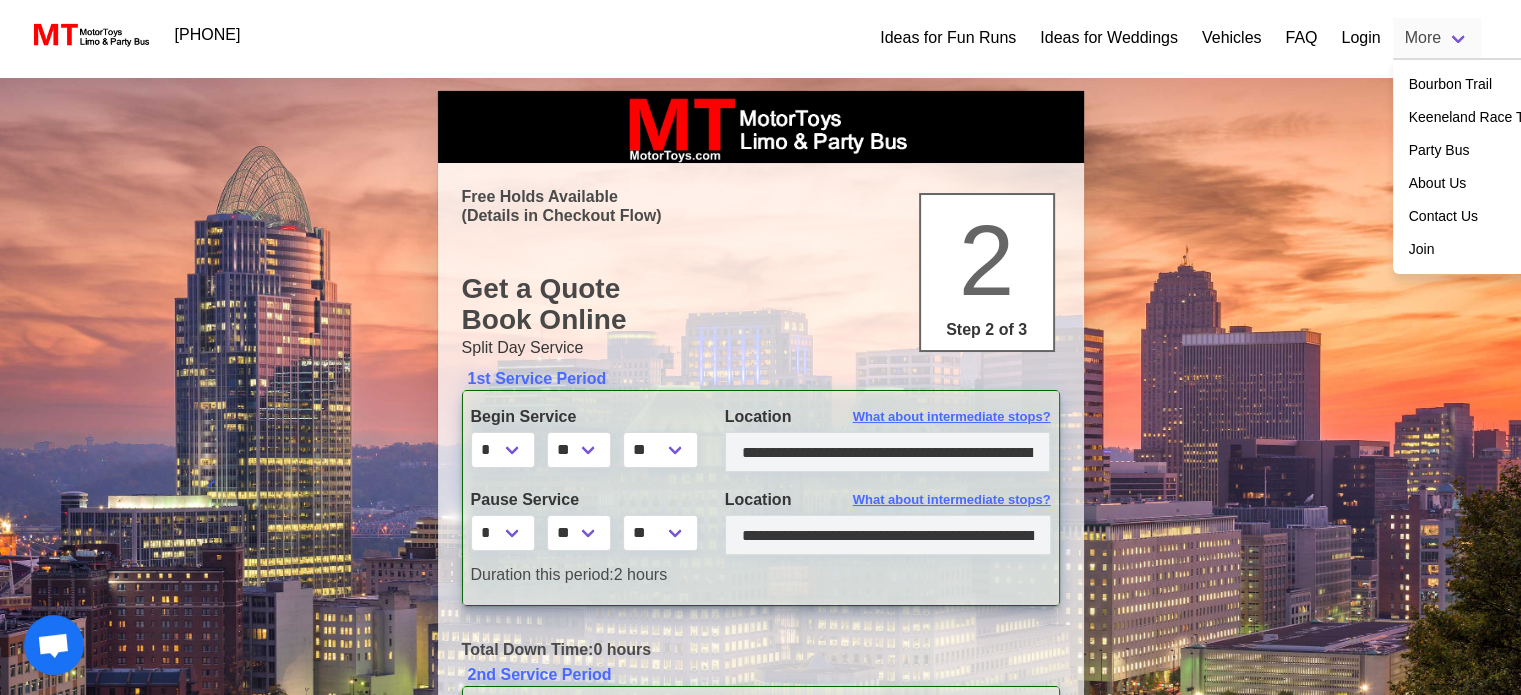 click on "Contact Us" at bounding box center [1480, 216] 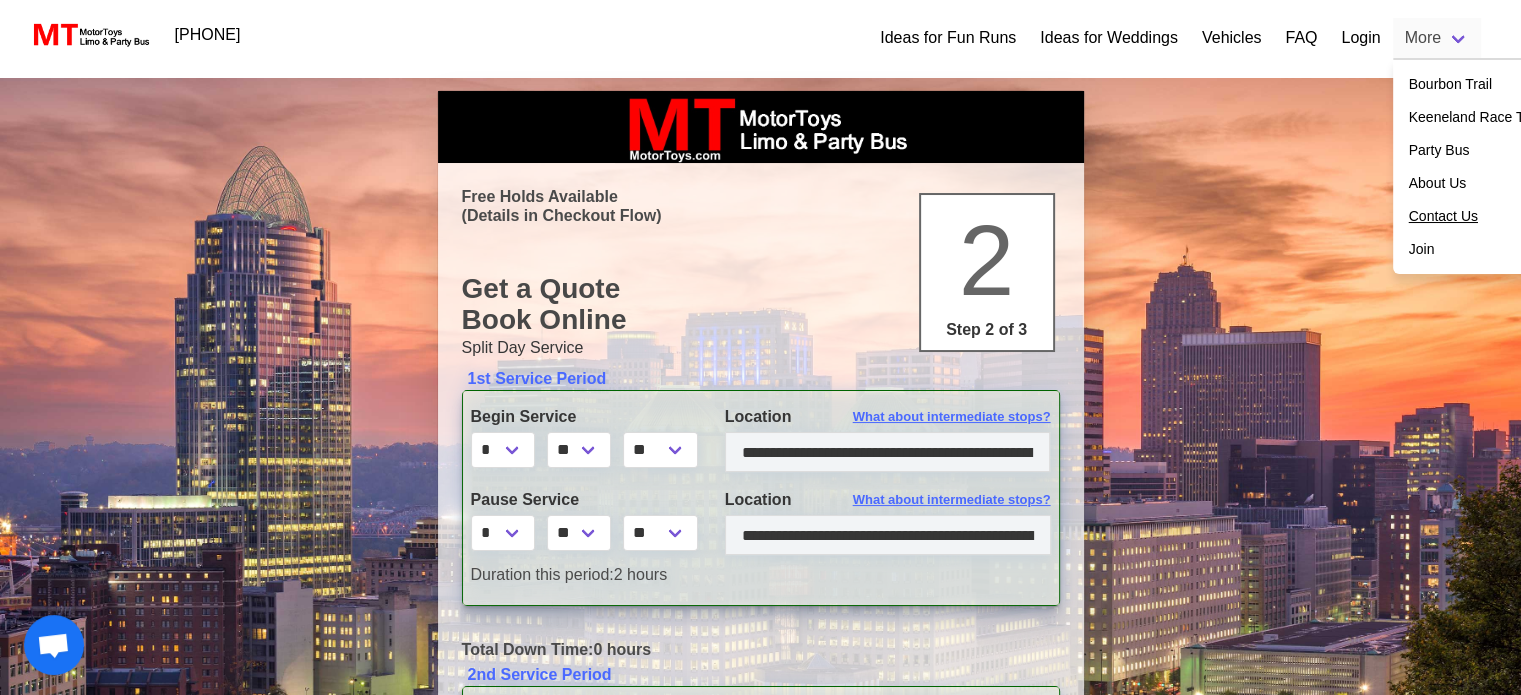 click on "Contact Us" at bounding box center [1443, 216] 